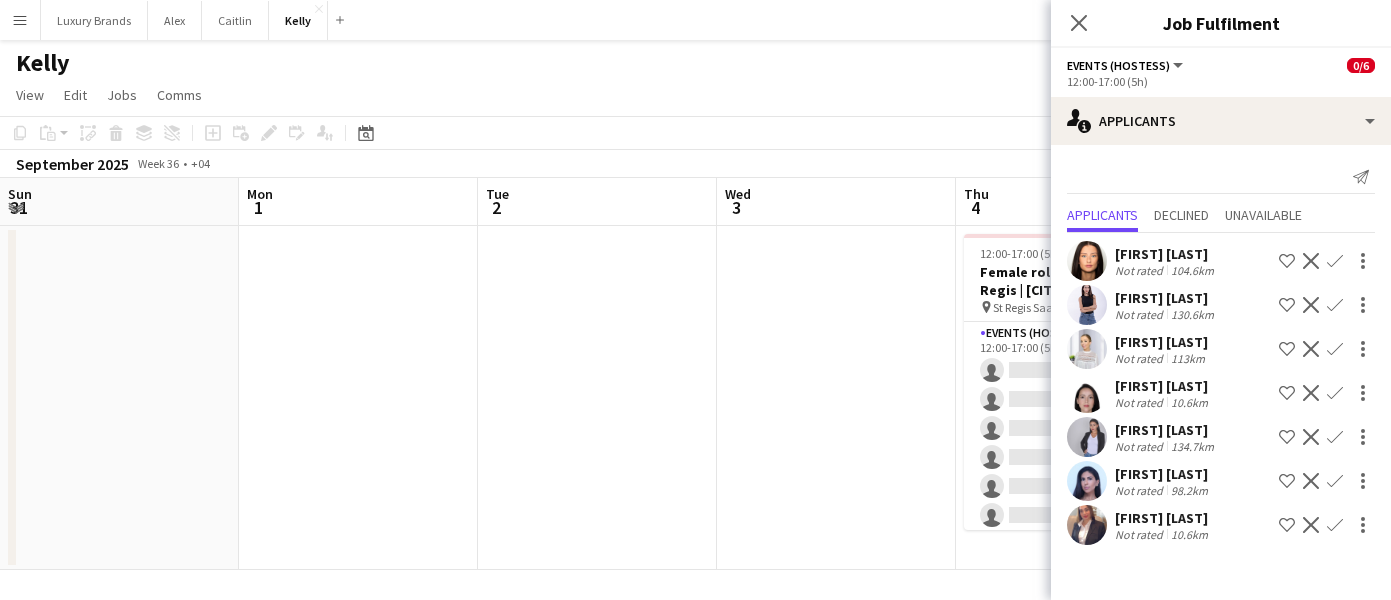 scroll, scrollTop: 0, scrollLeft: 0, axis: both 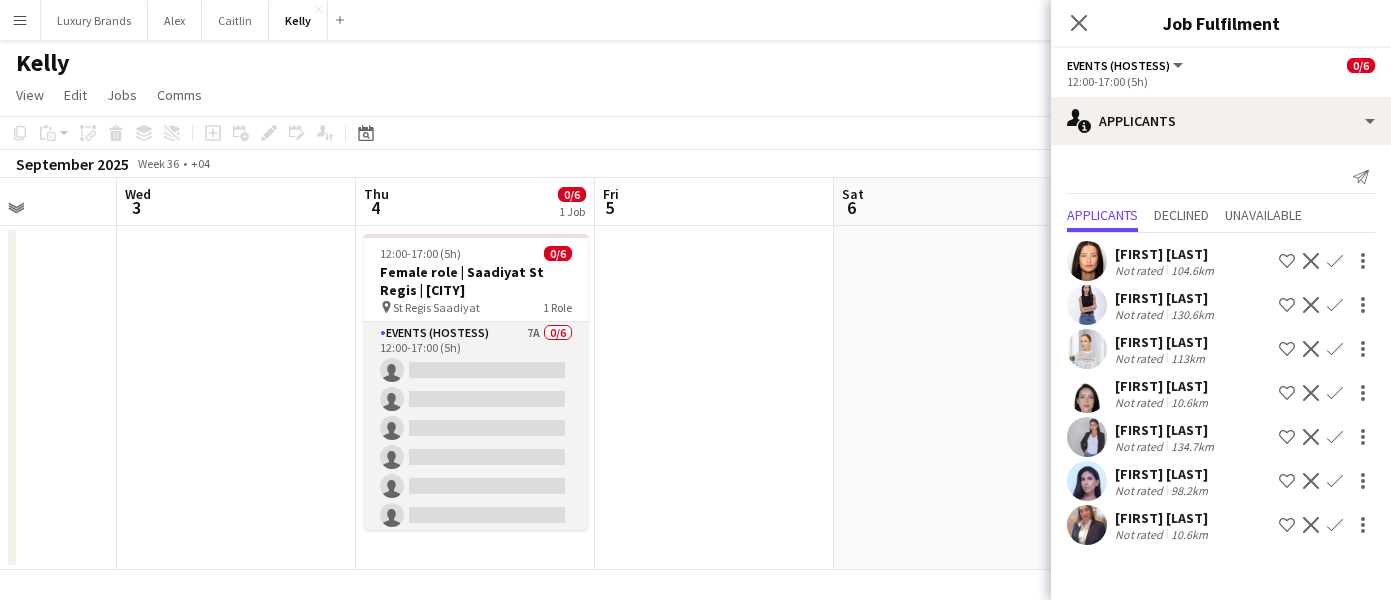 click on "Events (Hostess)   7A   0/6   12:00-17:00 (5h)
single-neutral-actions
single-neutral-actions
single-neutral-actions
single-neutral-actions
single-neutral-actions
single-neutral-actions" at bounding box center [476, 428] 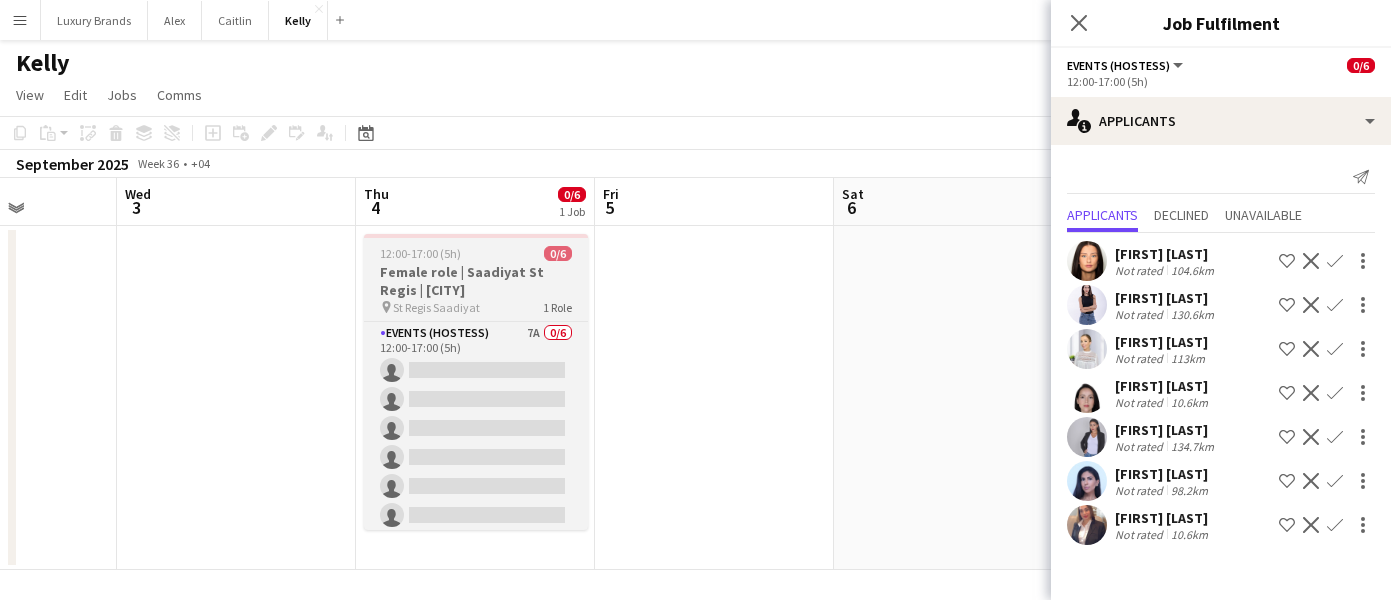 click on "Female role | Saadiyat St Regis | [CITY]" at bounding box center (476, 281) 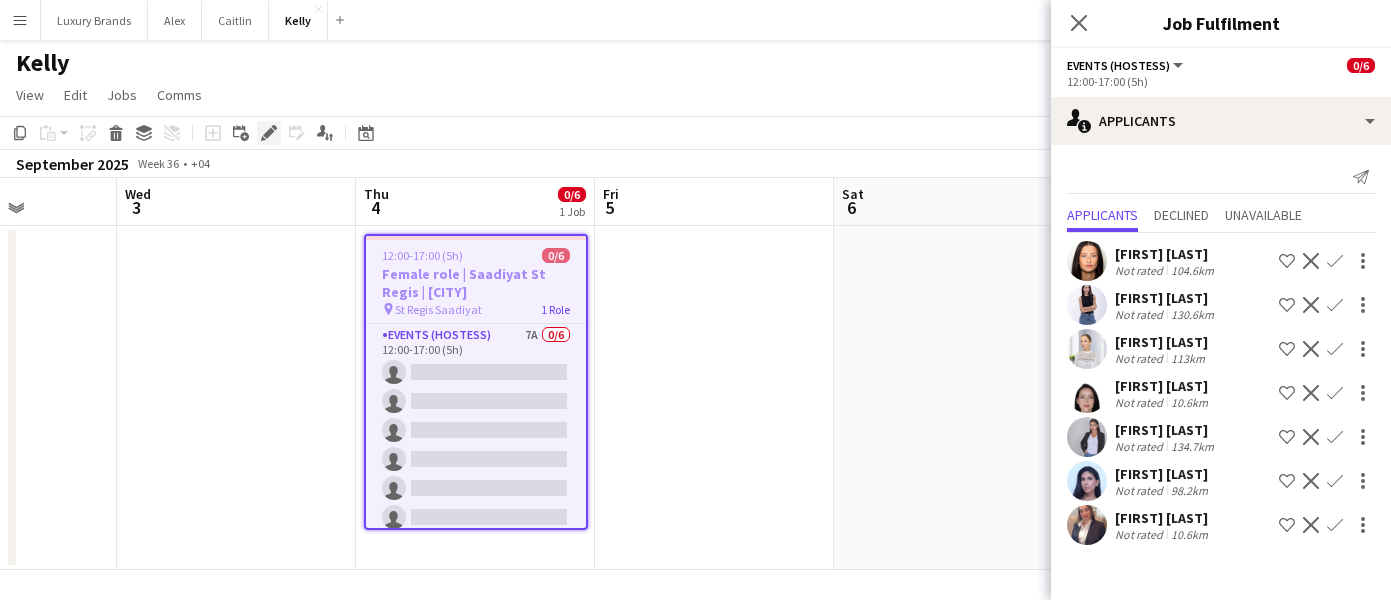 click 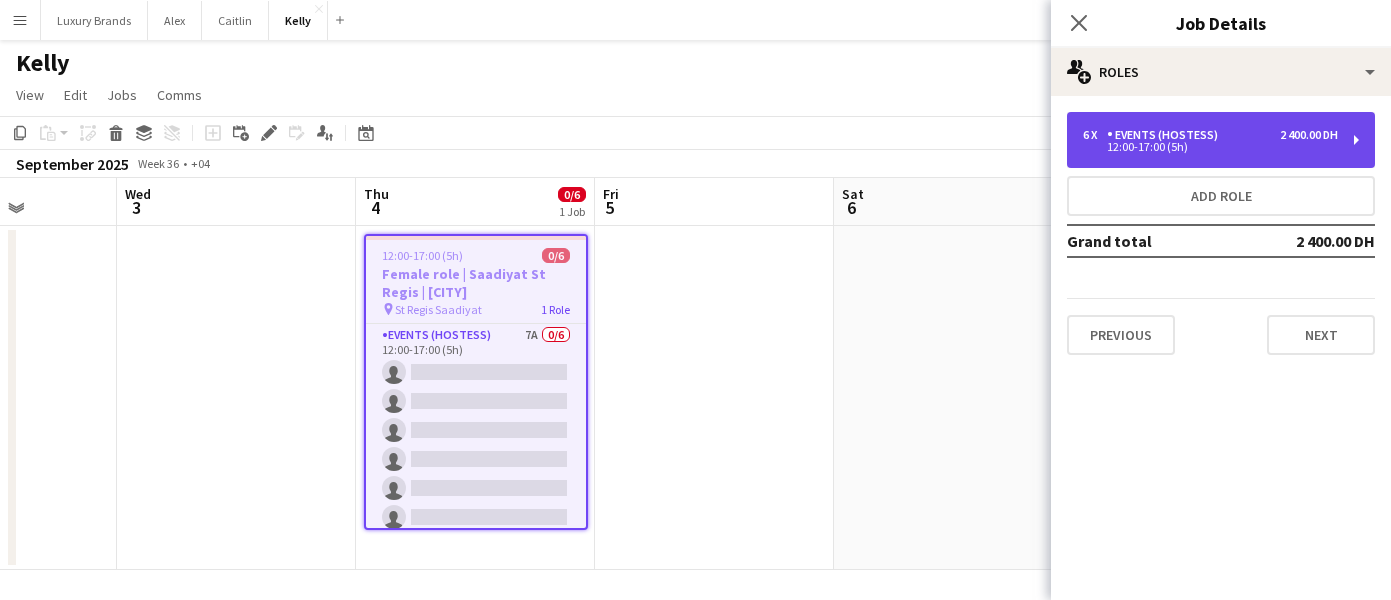 click on "Events (Hostess)" at bounding box center (1166, 135) 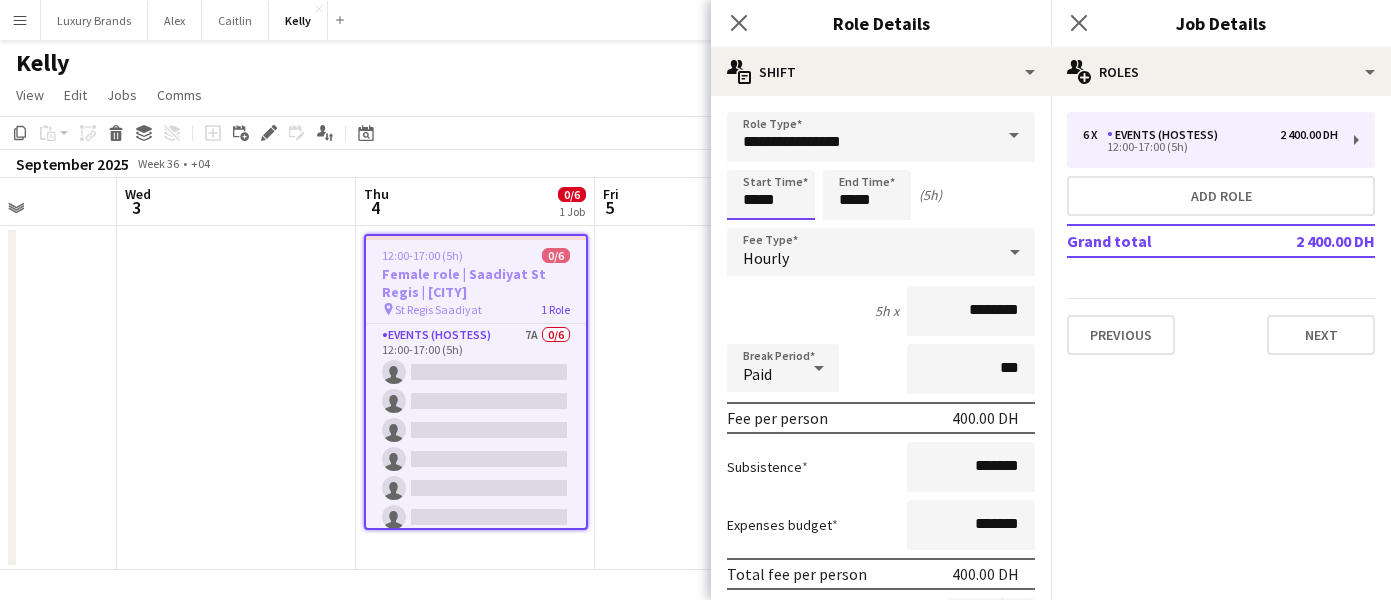 click on "*****" at bounding box center (771, 195) 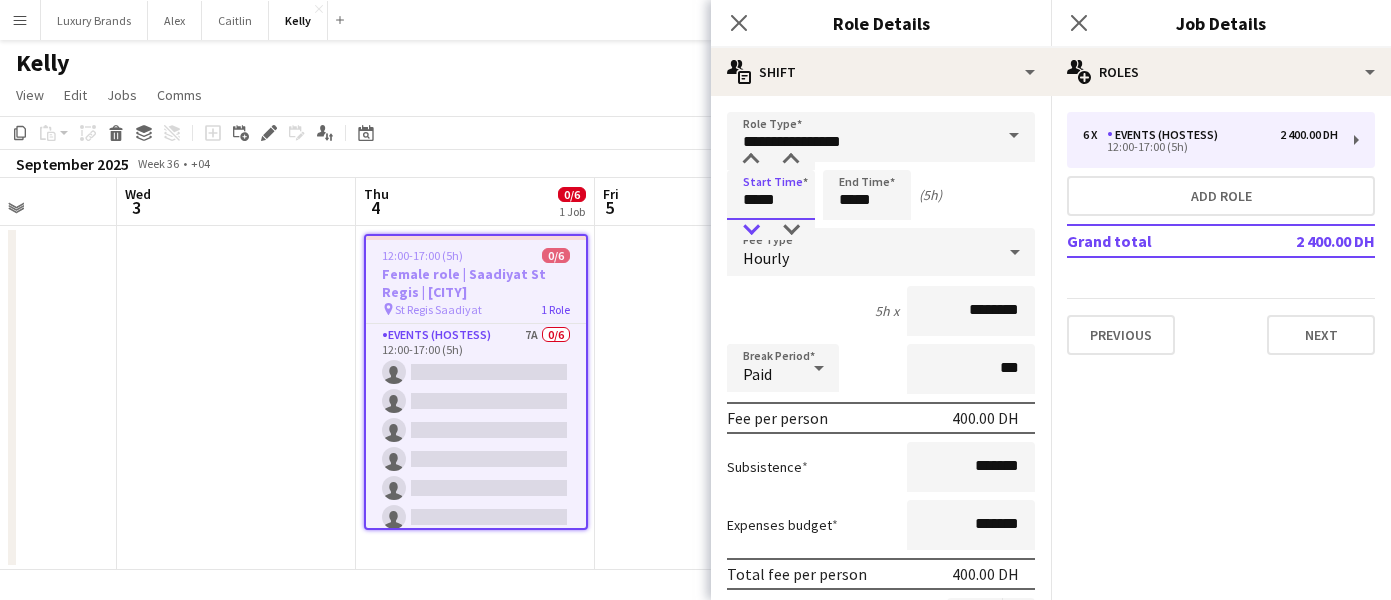 click at bounding box center (751, 230) 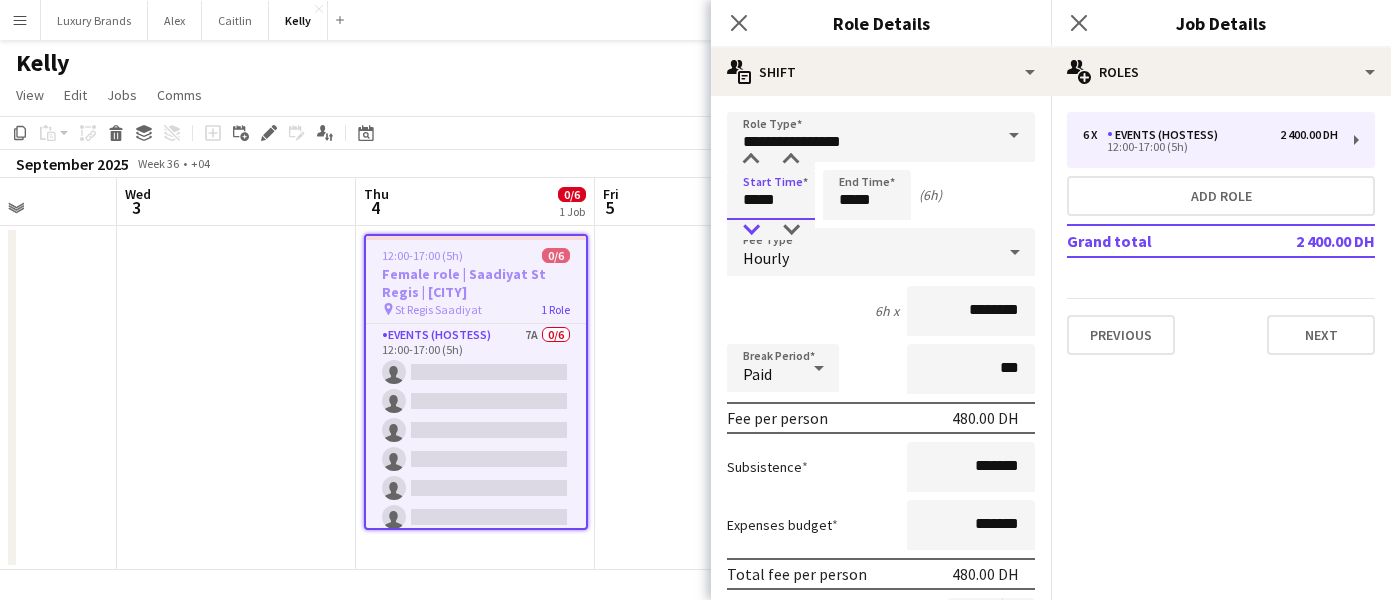 type on "*****" 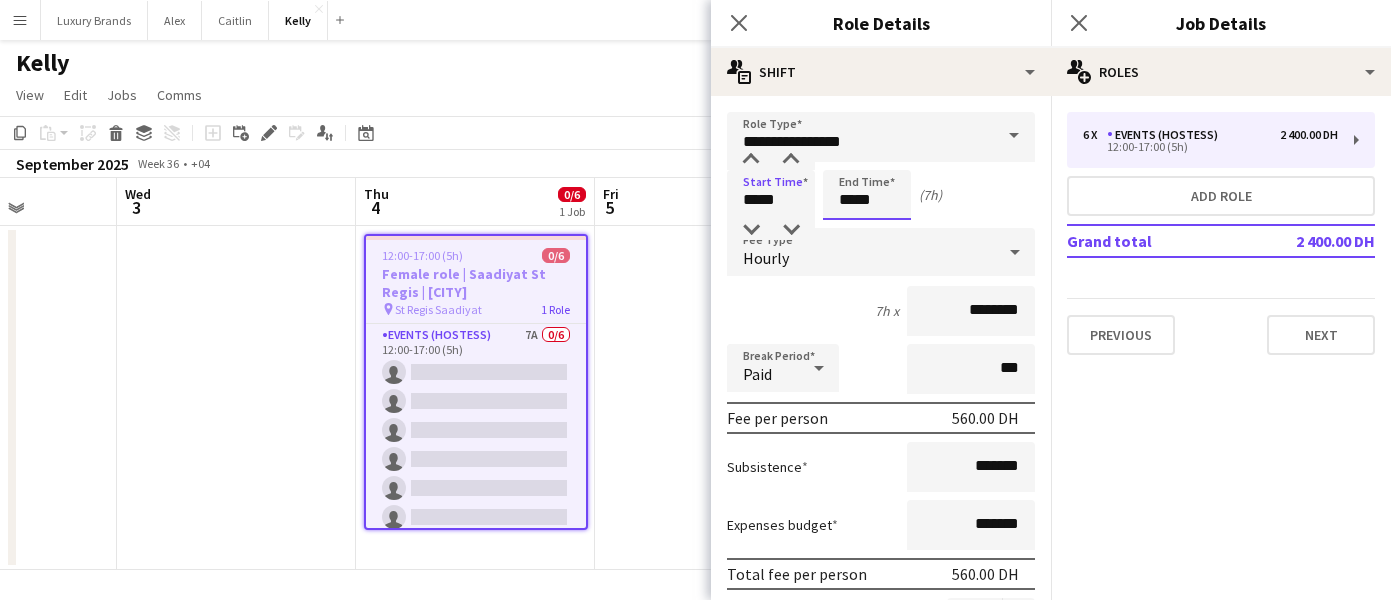 click on "*****" at bounding box center [867, 195] 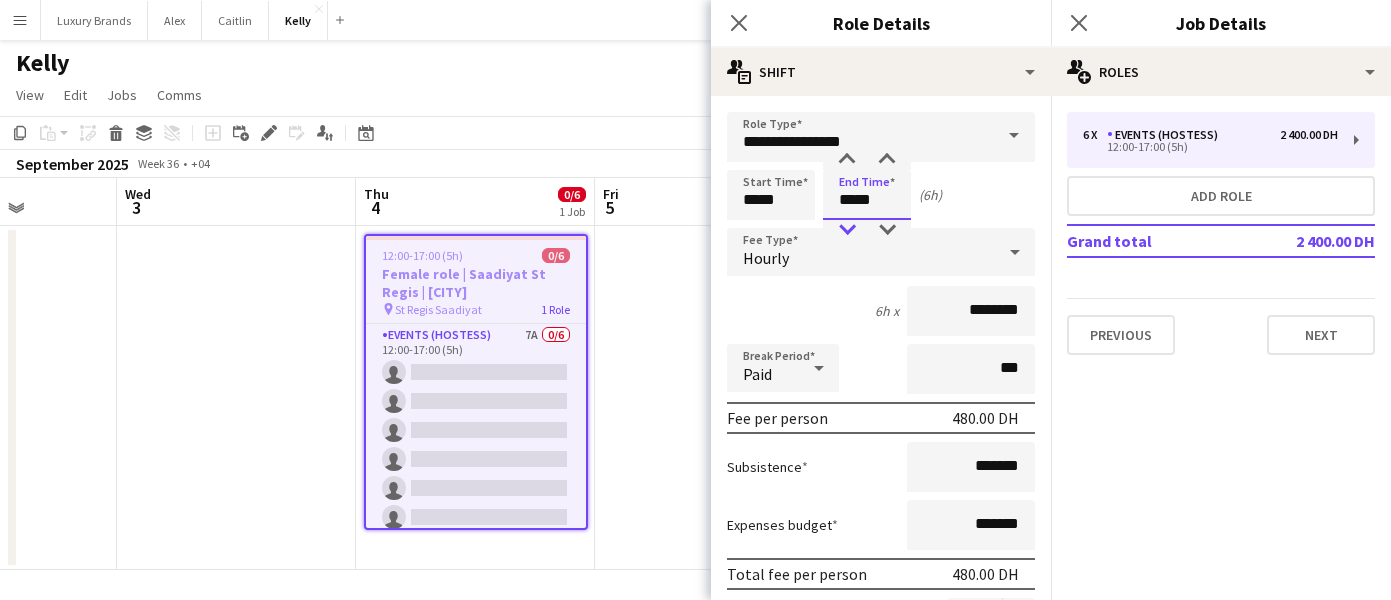 click at bounding box center [847, 230] 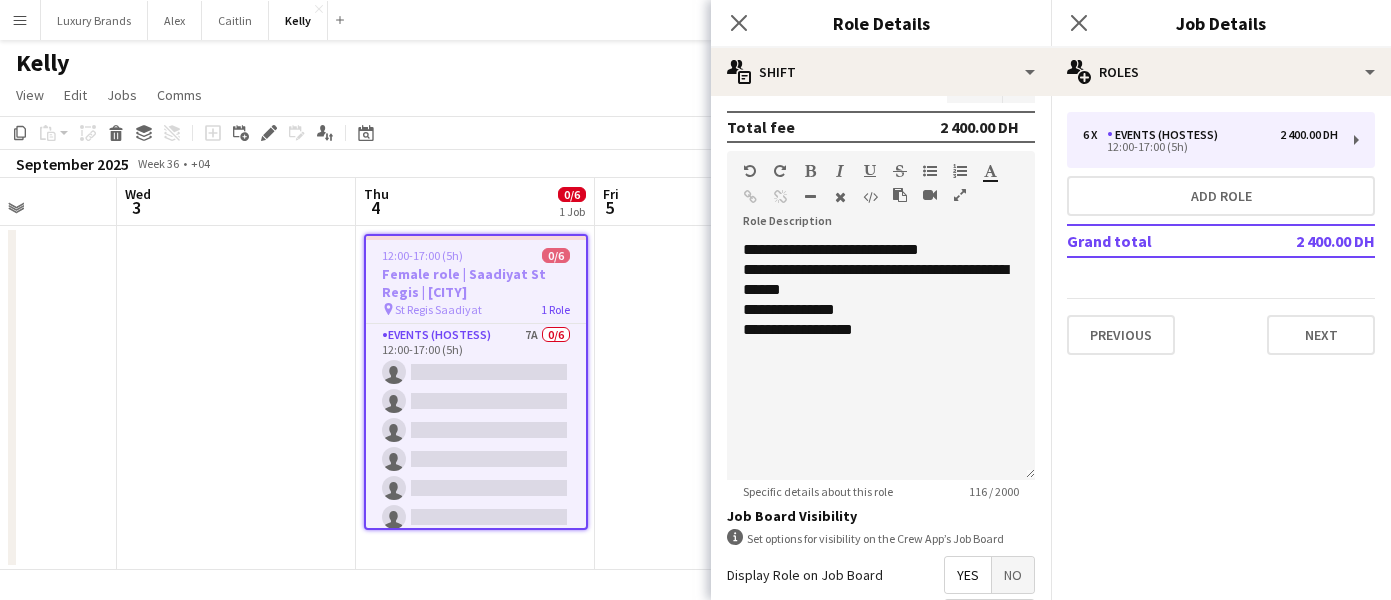scroll, scrollTop: 754, scrollLeft: 0, axis: vertical 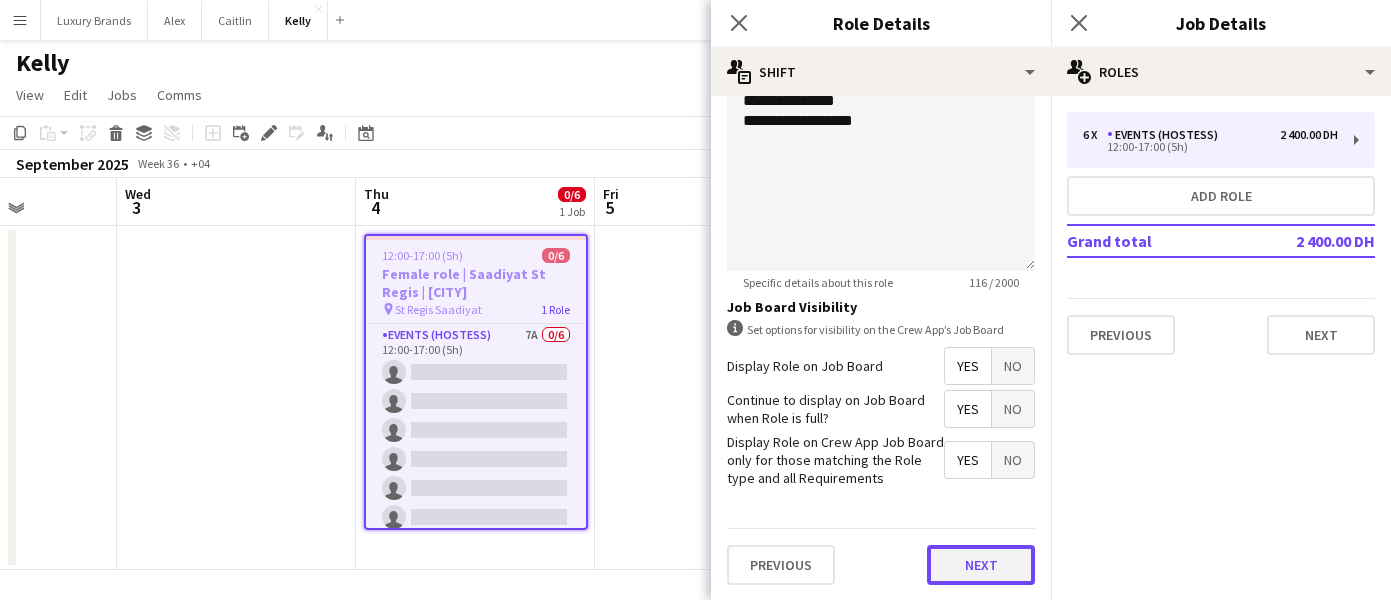 click on "Next" at bounding box center (981, 565) 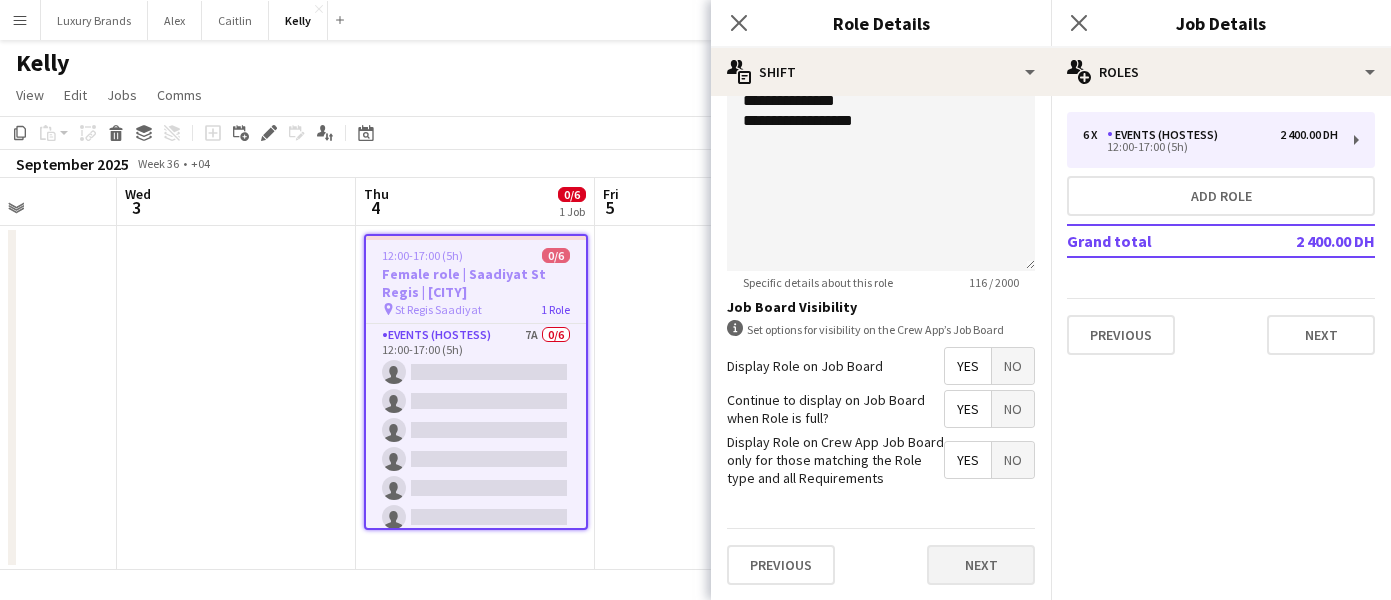 scroll, scrollTop: 0, scrollLeft: 0, axis: both 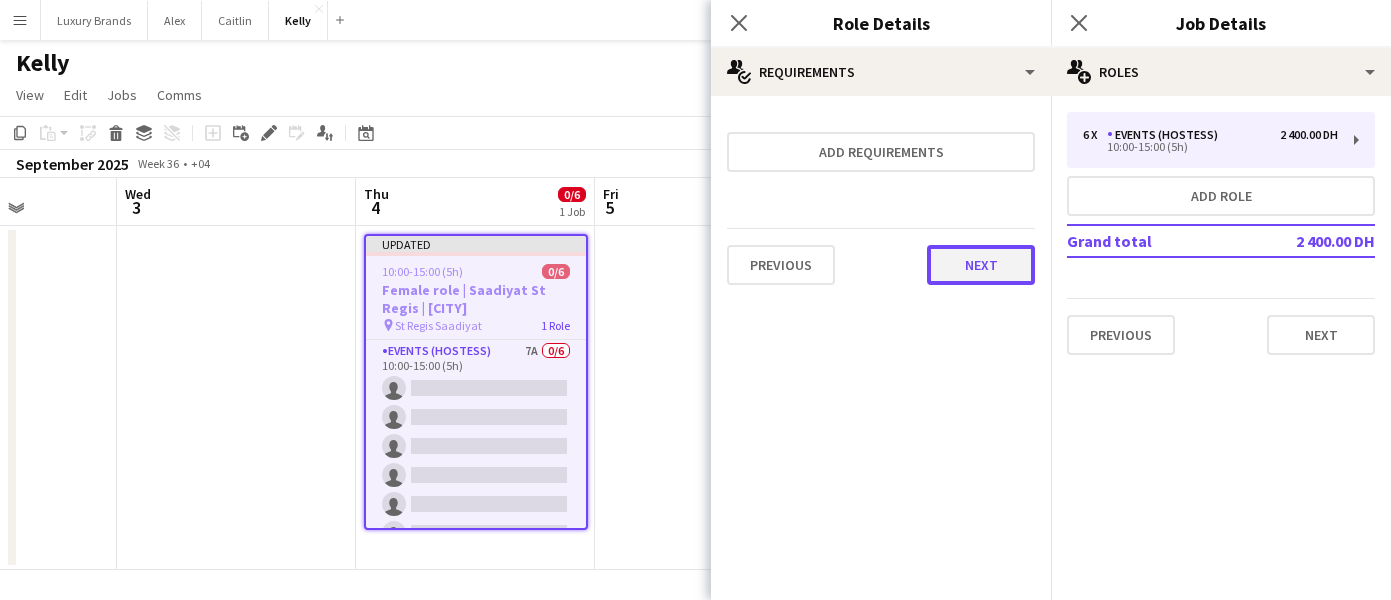 click on "Next" at bounding box center (981, 265) 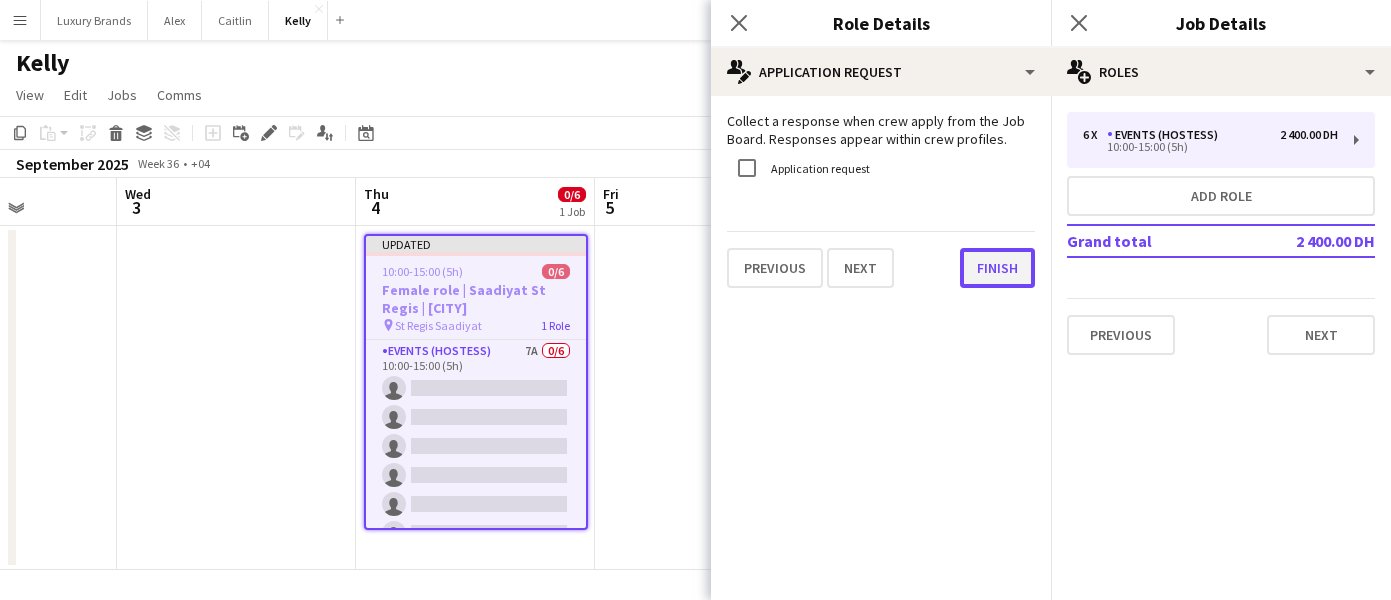 click on "Finish" at bounding box center (997, 268) 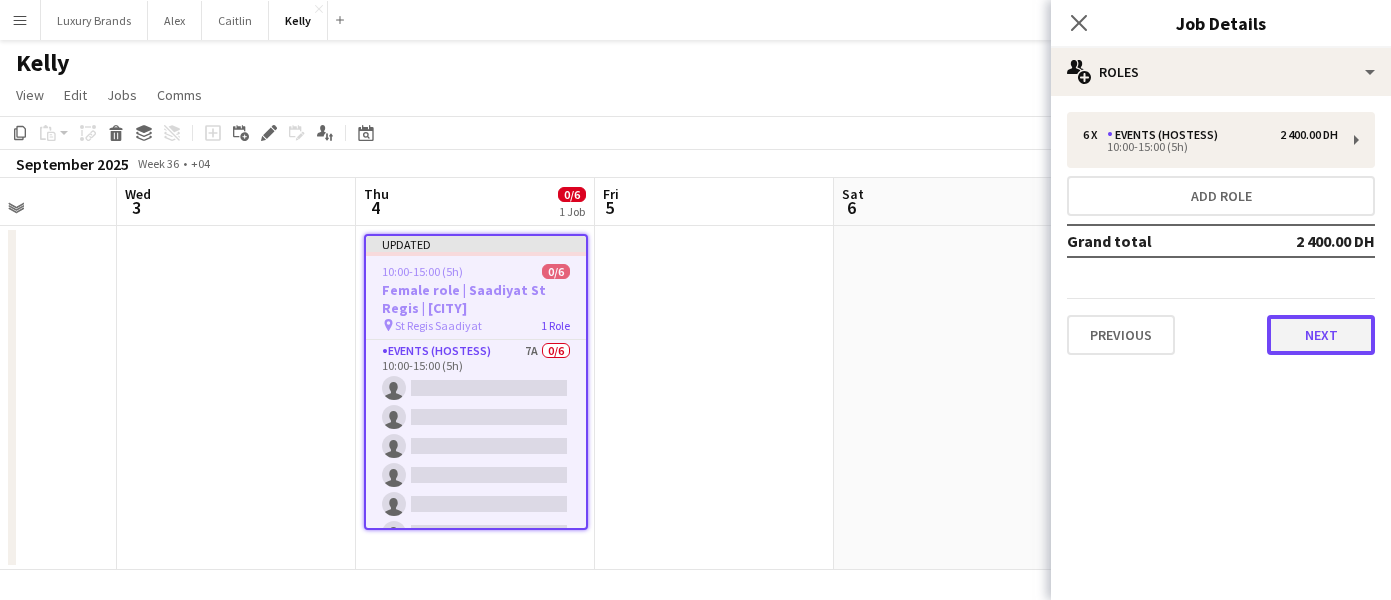 click on "Next" at bounding box center (1321, 335) 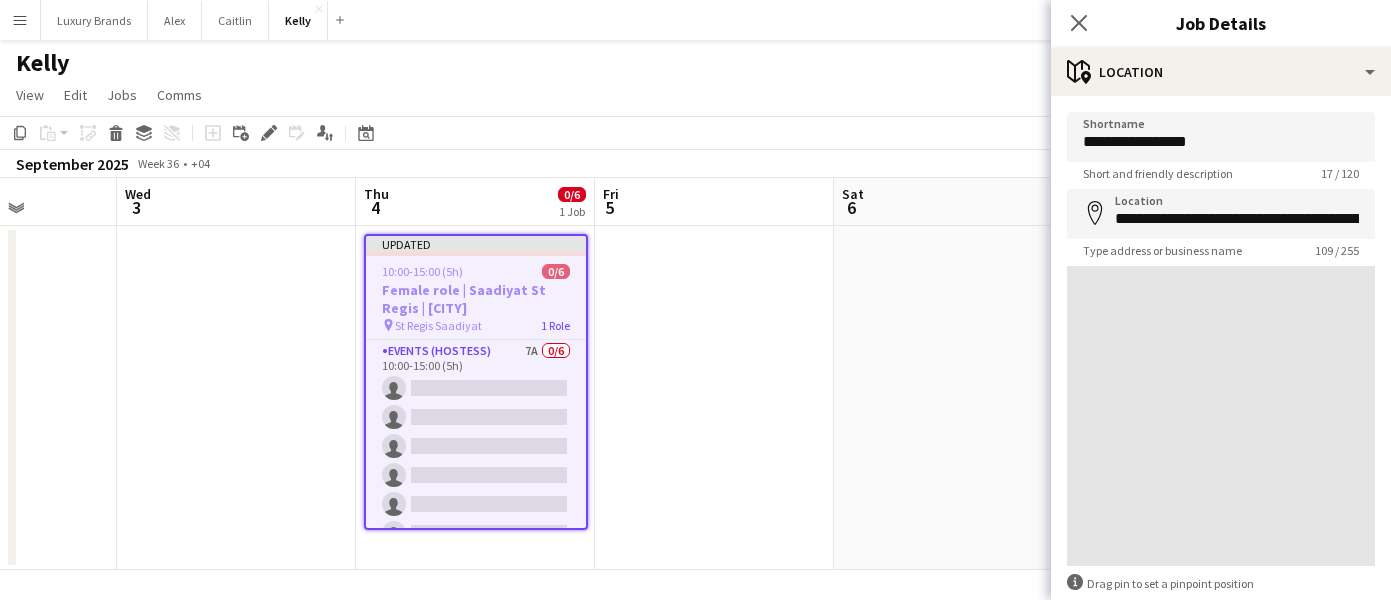 scroll, scrollTop: 106, scrollLeft: 0, axis: vertical 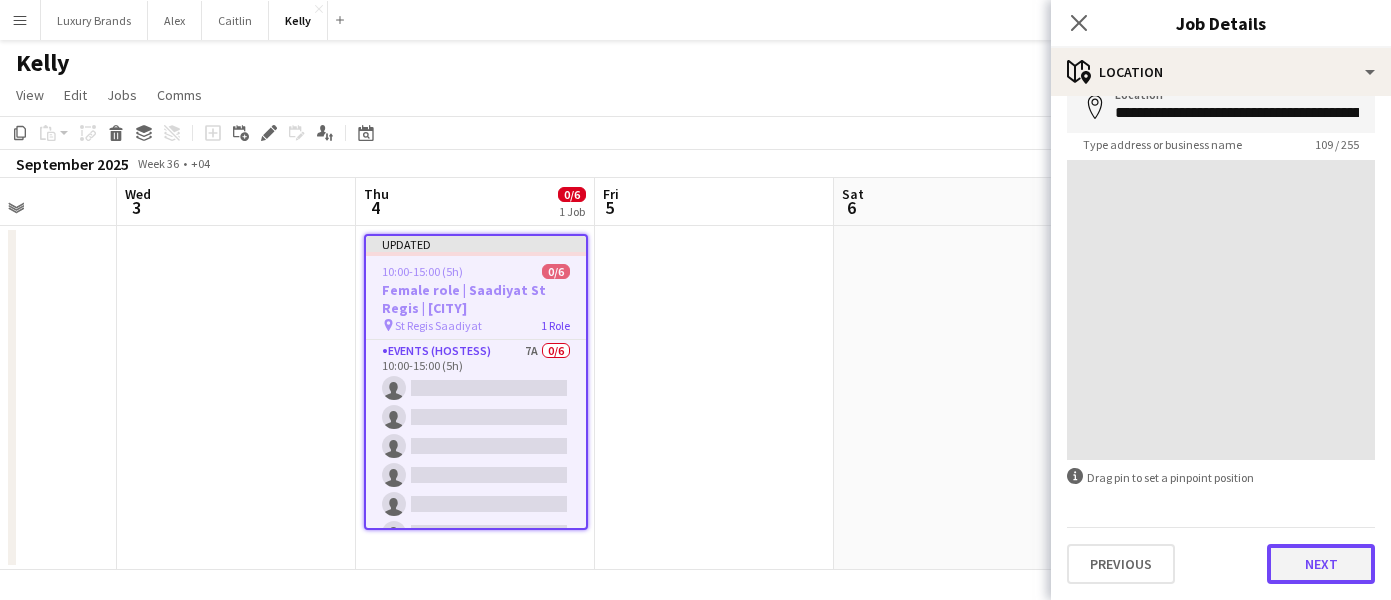 click on "Next" at bounding box center (1321, 564) 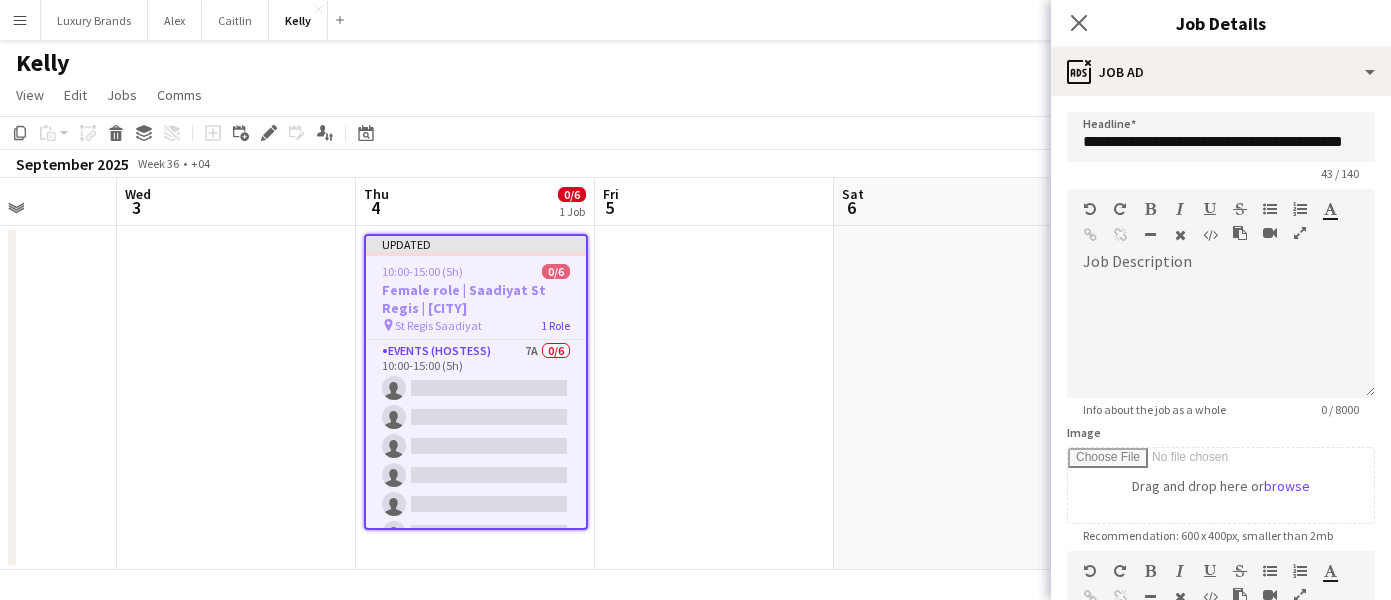 scroll, scrollTop: 0, scrollLeft: 0, axis: both 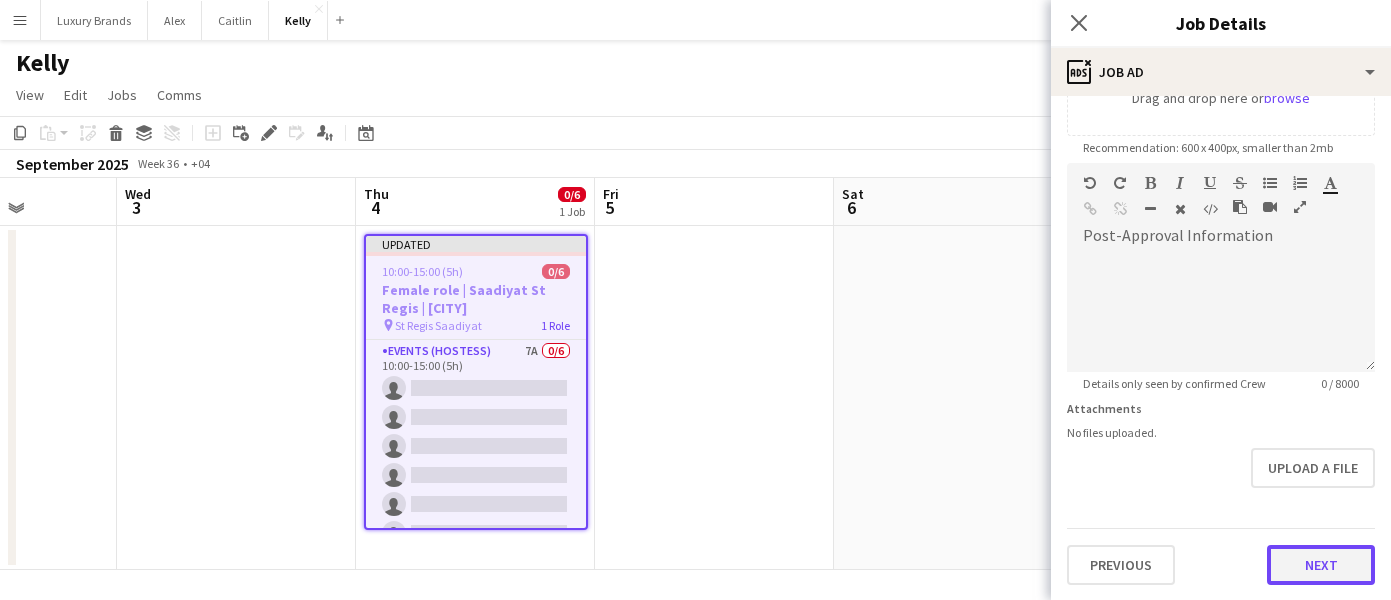 click on "Next" at bounding box center (1321, 565) 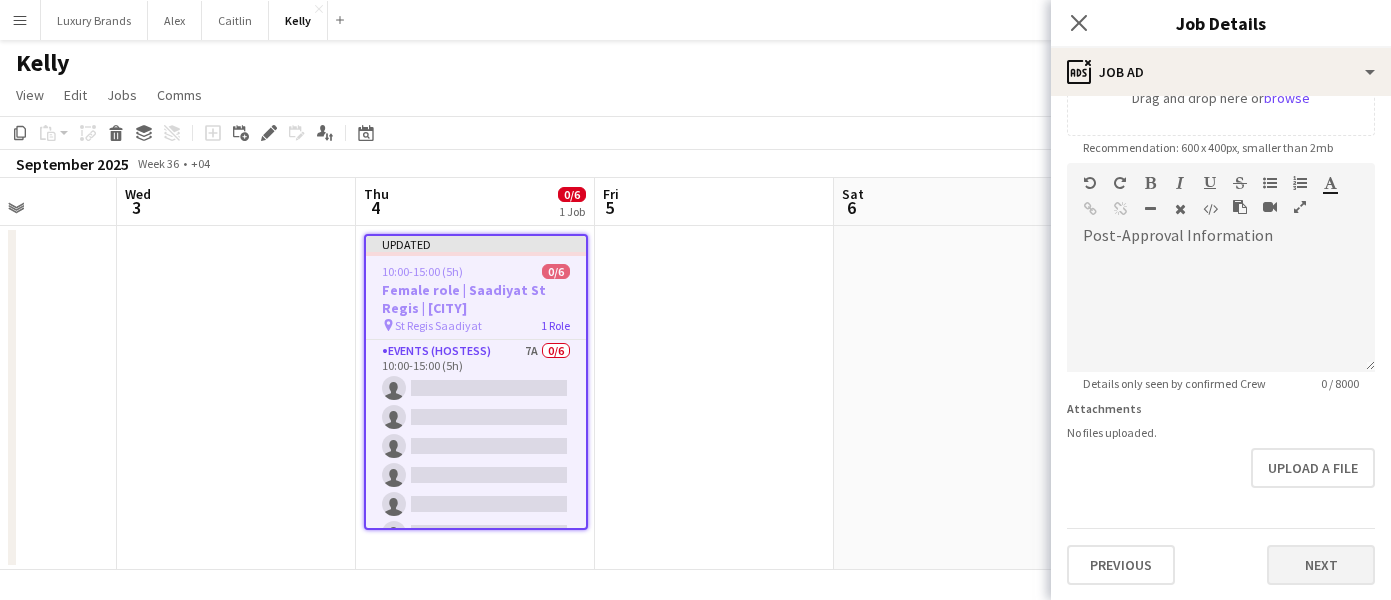 scroll, scrollTop: 0, scrollLeft: 0, axis: both 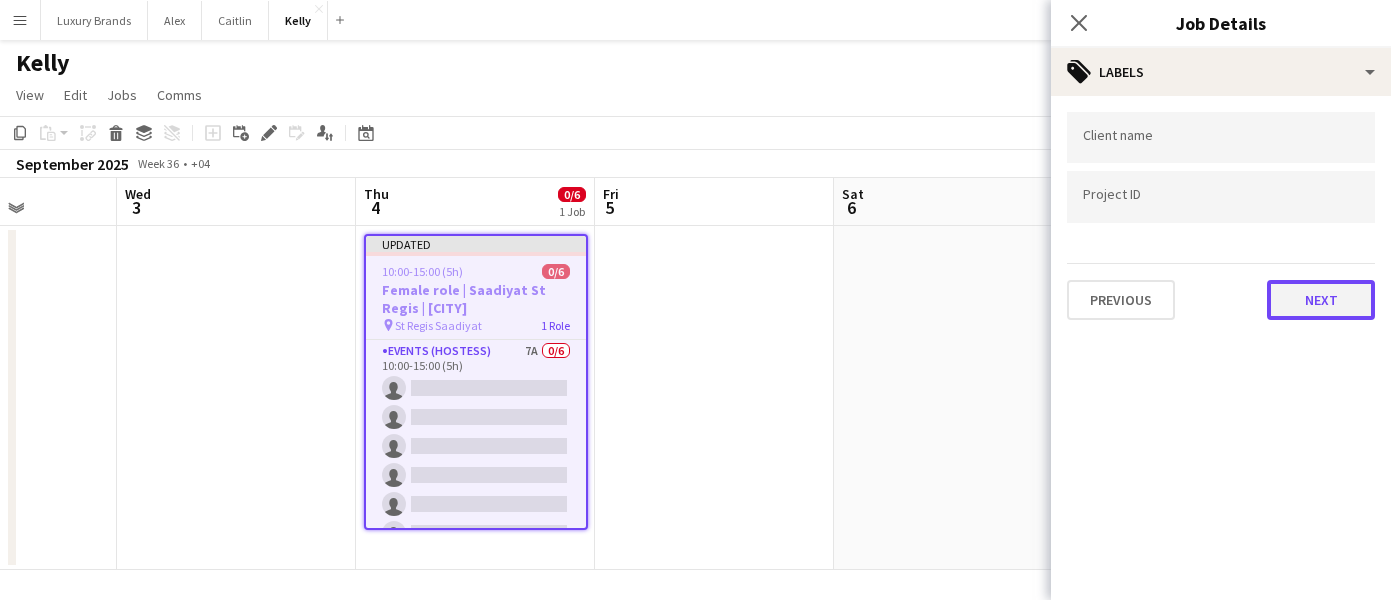 click on "Next" at bounding box center (1321, 300) 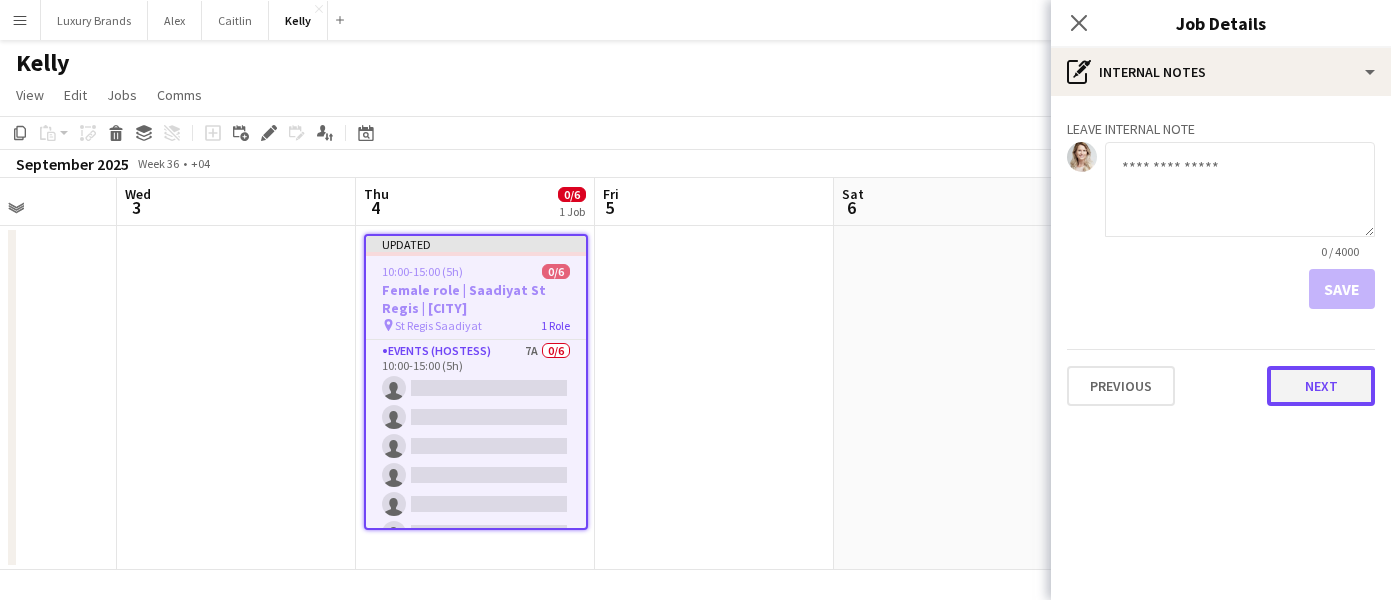 click on "Next" at bounding box center (1321, 386) 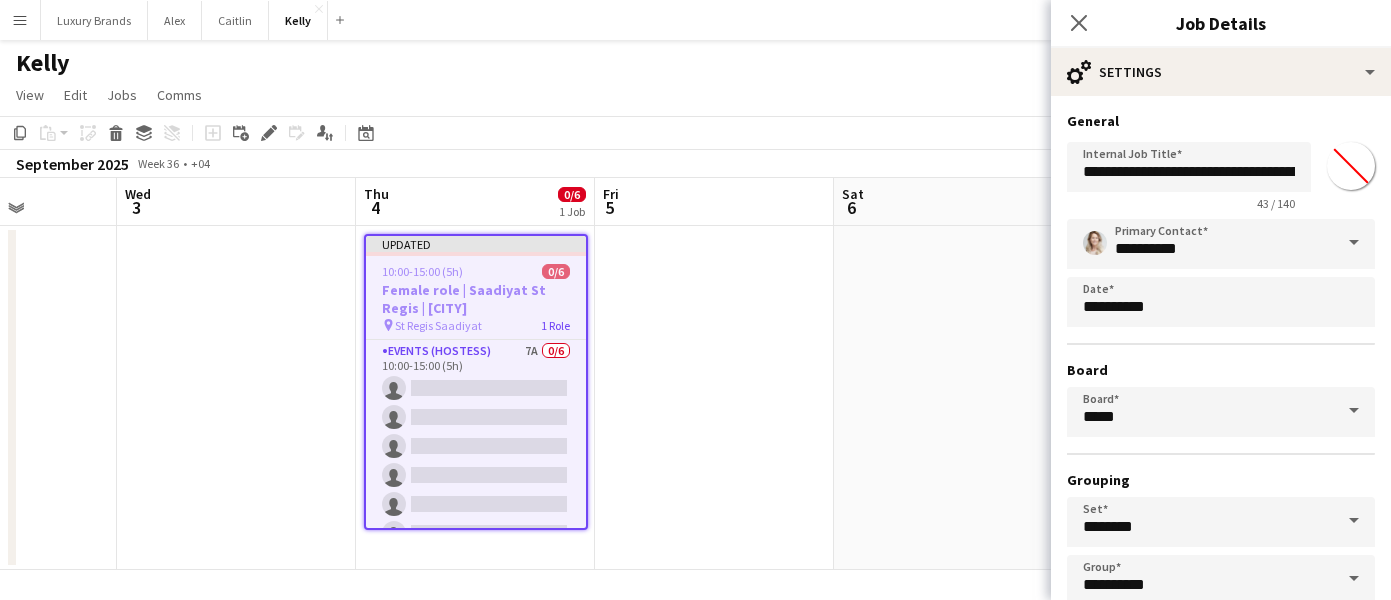 scroll, scrollTop: 118, scrollLeft: 0, axis: vertical 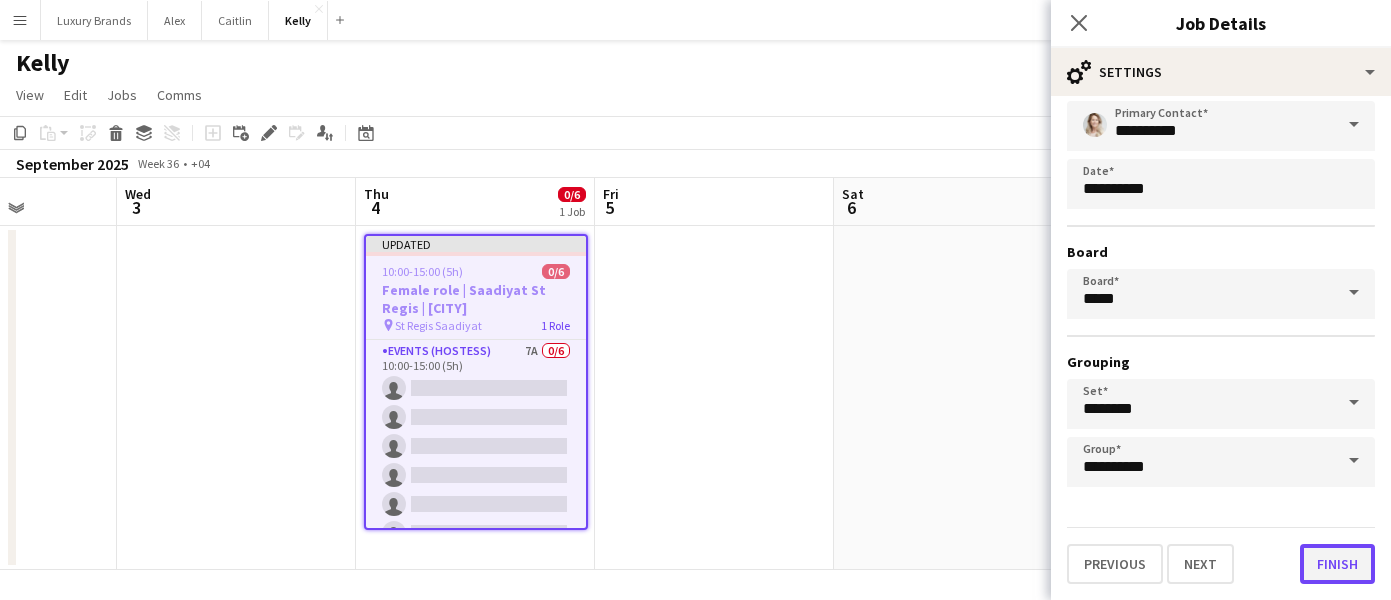 click on "Finish" at bounding box center (1337, 564) 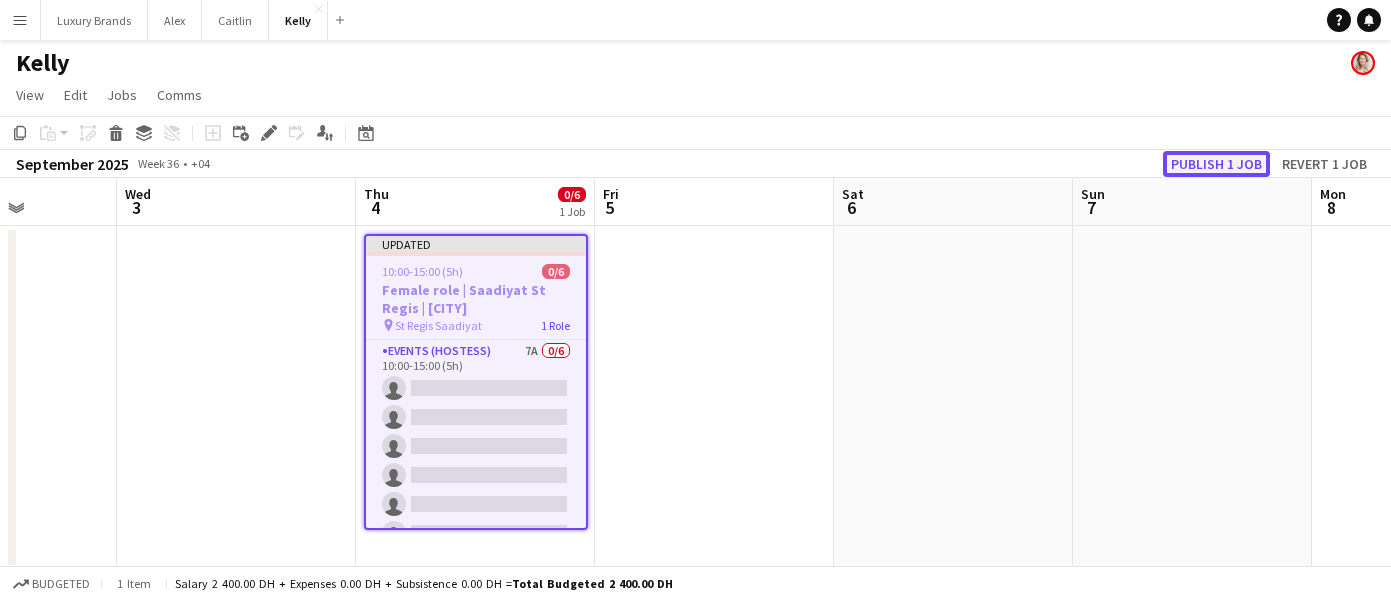 click on "Publish 1 job" 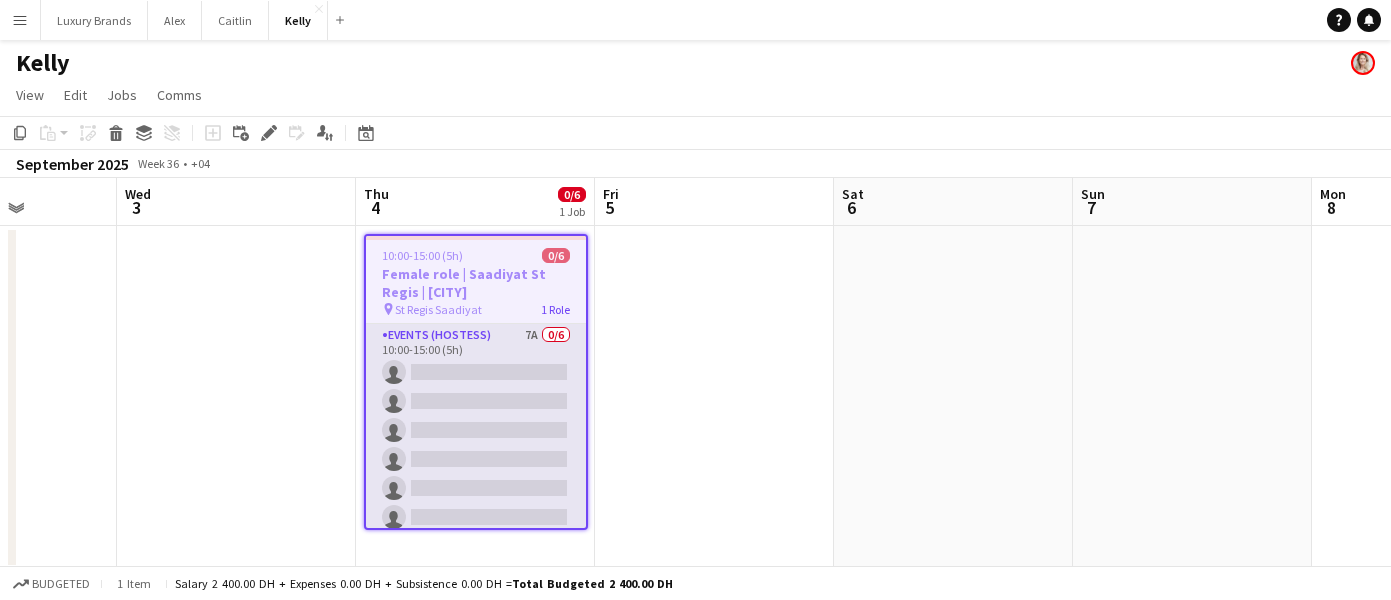 click on "Events (Hostess)   7A   0/6   [TIME] ([DURATION])
single-neutral-actions
single-neutral-actions
single-neutral-actions
single-neutral-actions
single-neutral-actions
single-neutral-actions" at bounding box center (476, 430) 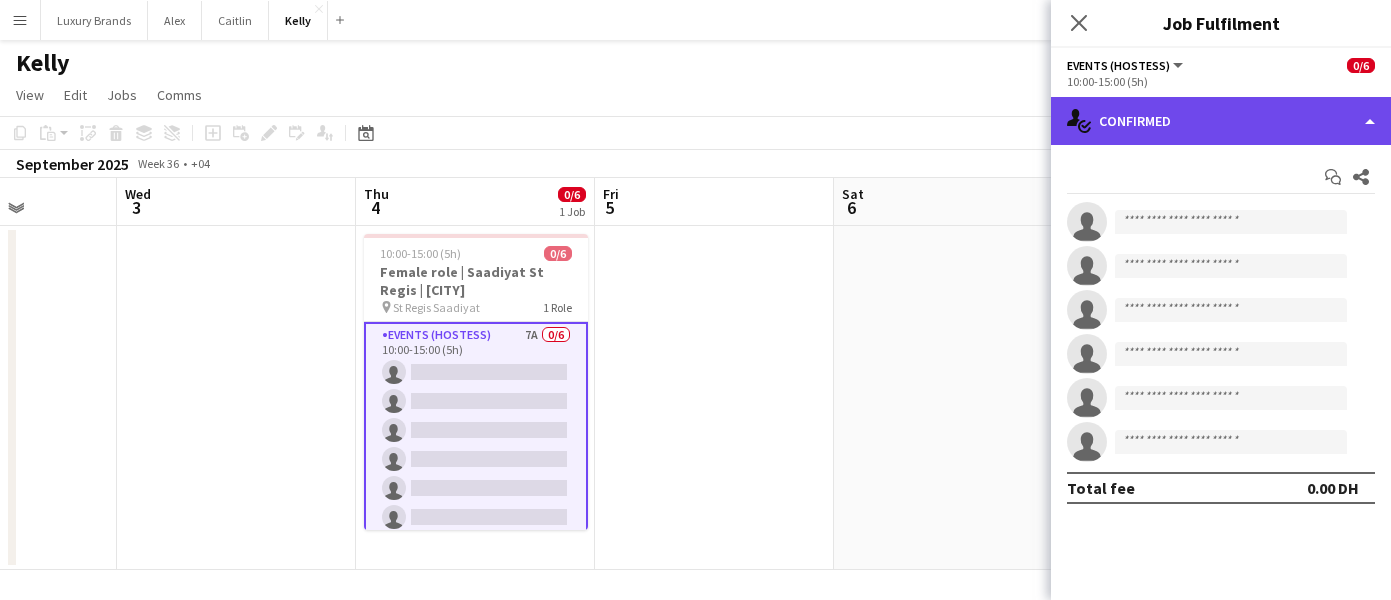 click on "single-neutral-actions-check-2
Confirmed" 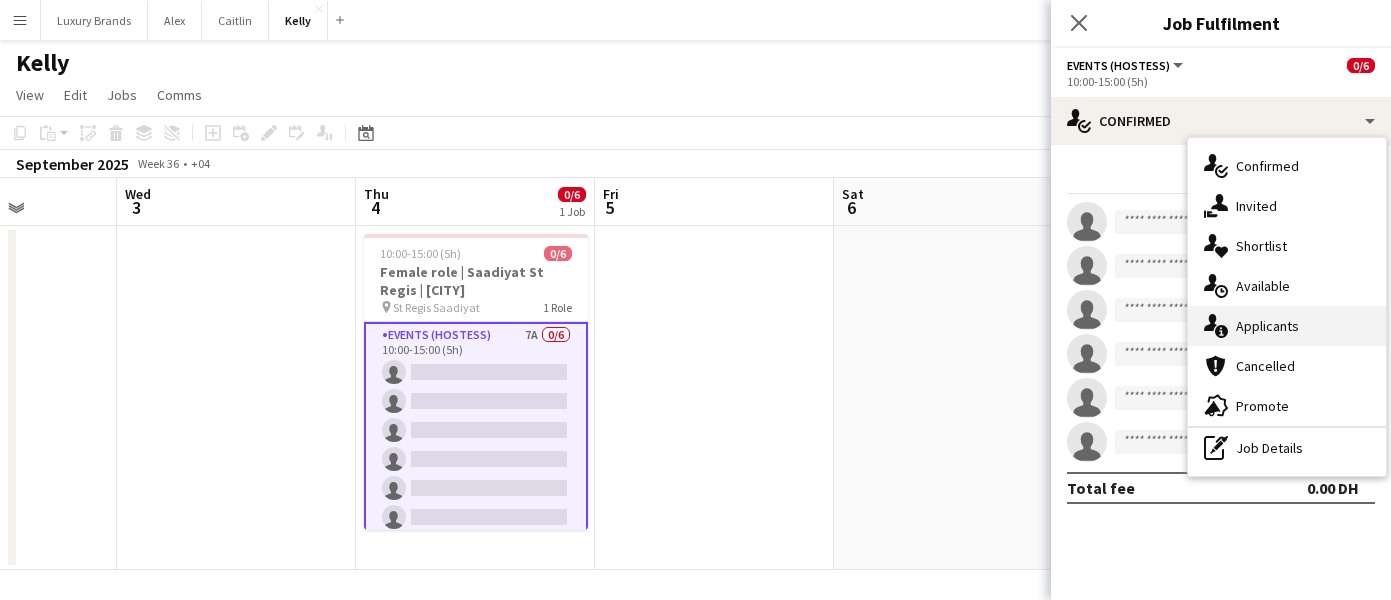 click on "single-neutral-actions-information
Applicants" at bounding box center (1287, 326) 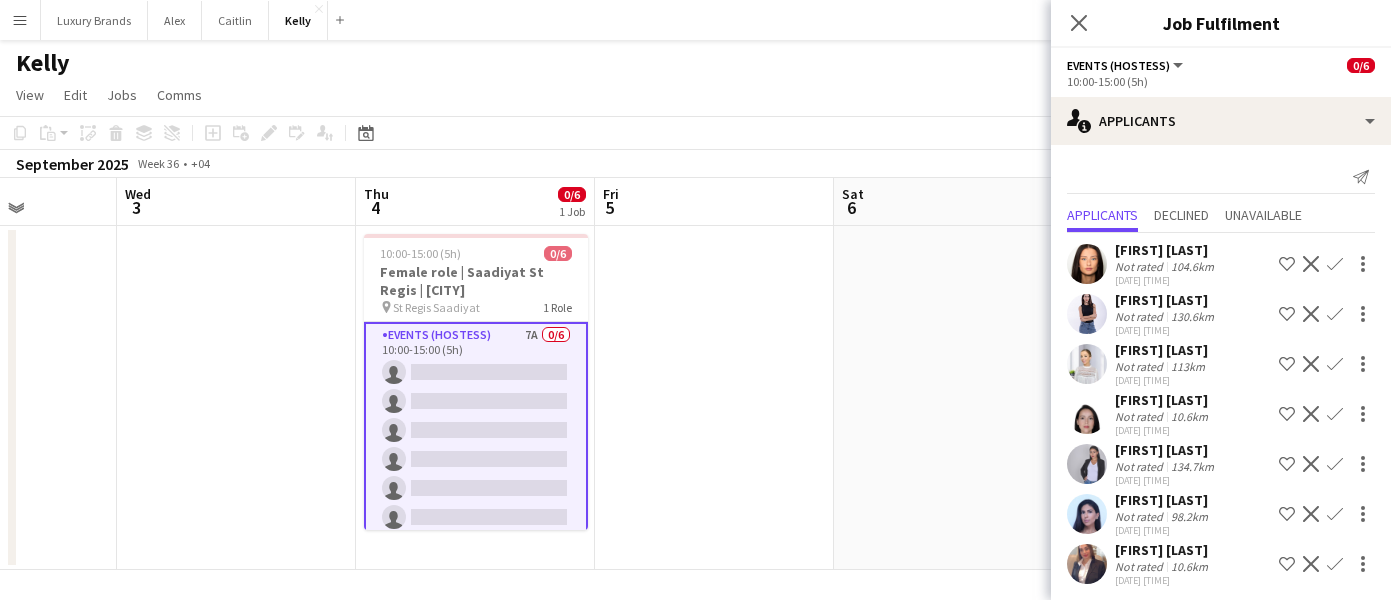 scroll, scrollTop: 7, scrollLeft: 0, axis: vertical 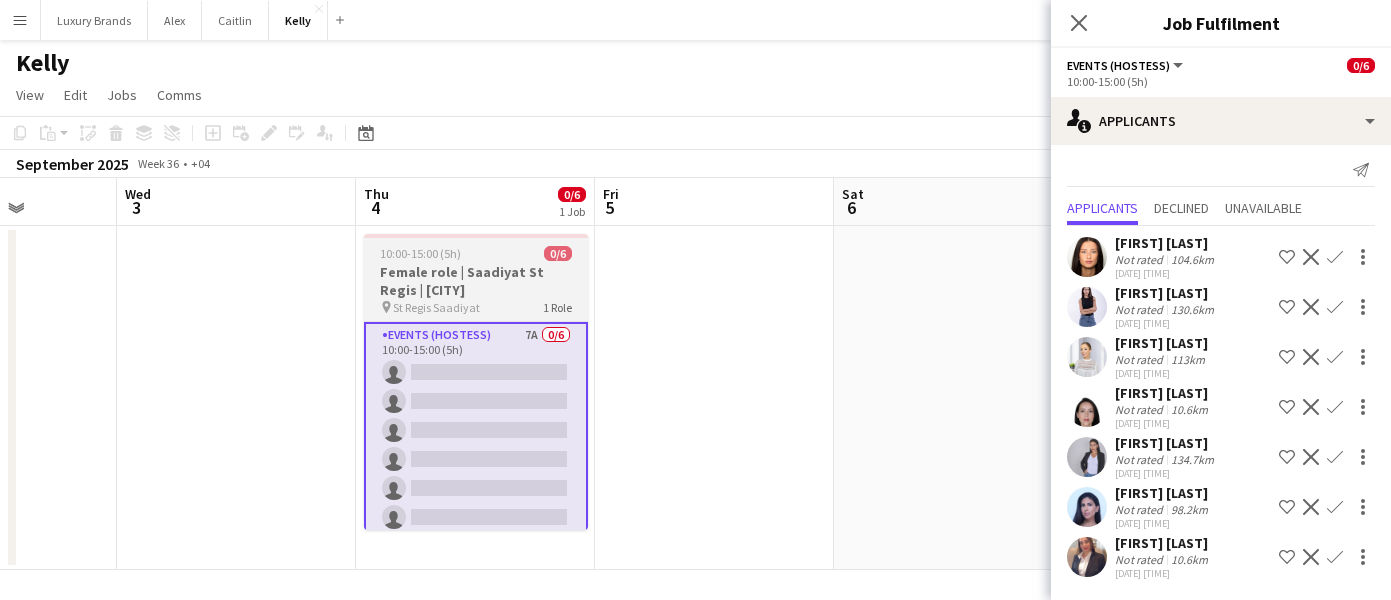 click on "Female role | Saadiyat St Regis | [CITY]" at bounding box center (476, 281) 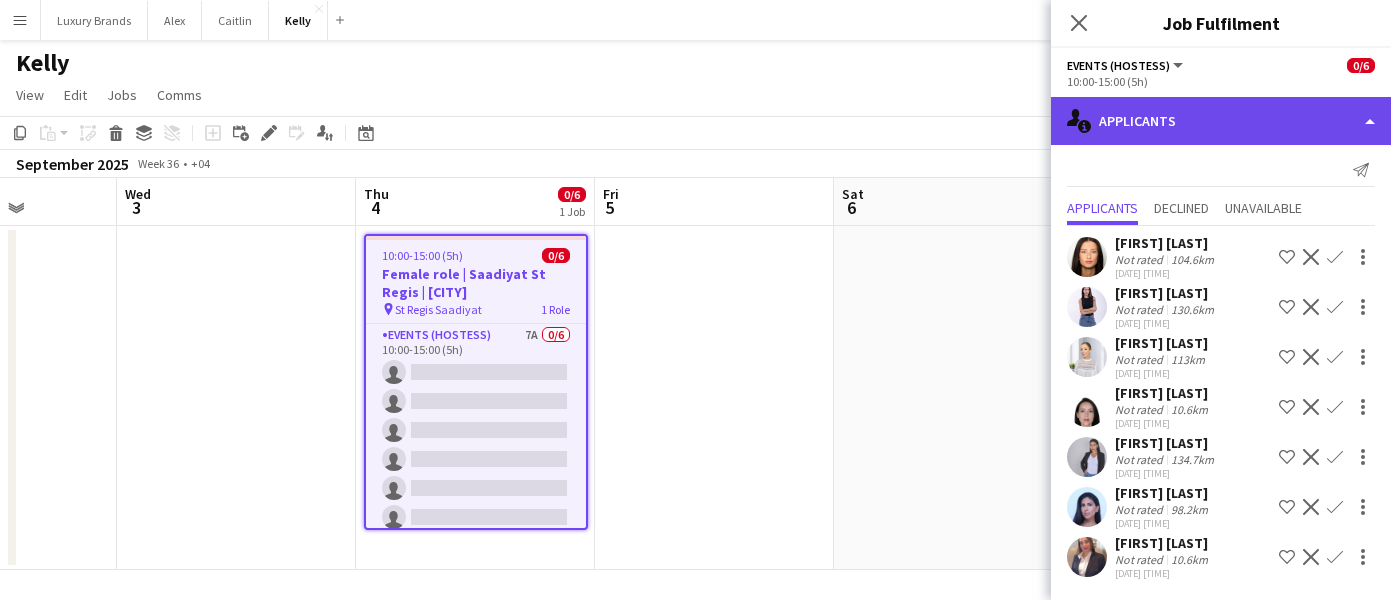 click on "single-neutral-actions-information
Applicants" 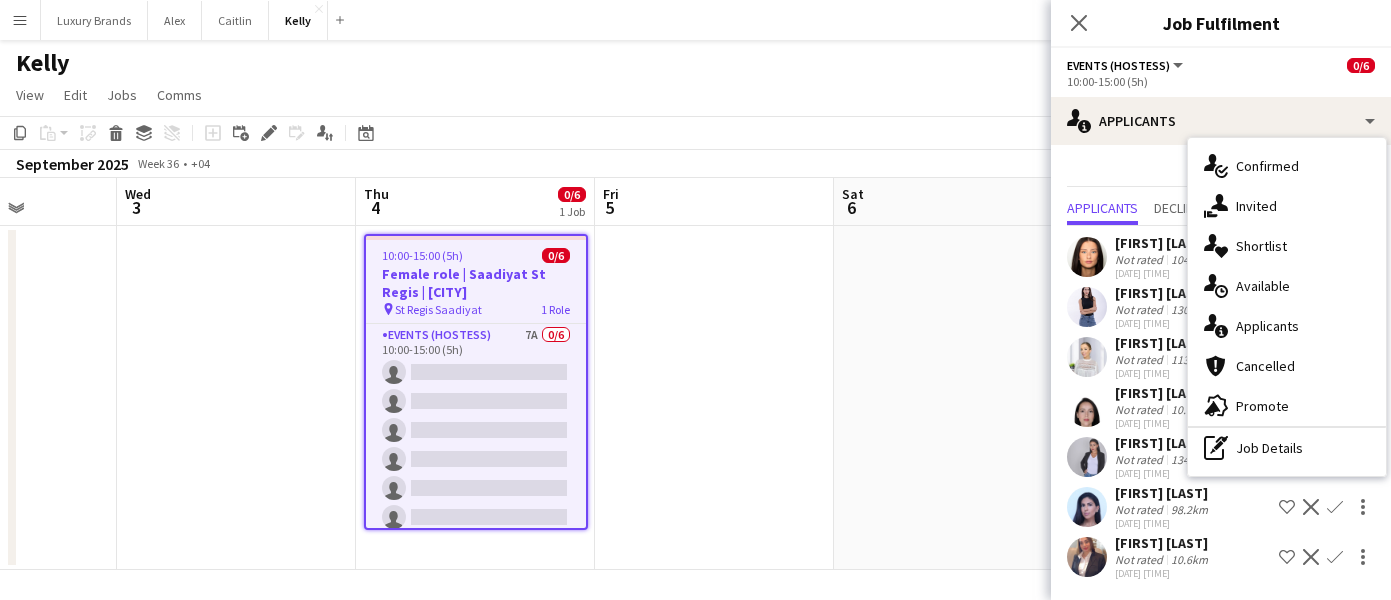 click on "Female role | Saadiyat St Regis | [CITY]" at bounding box center [476, 283] 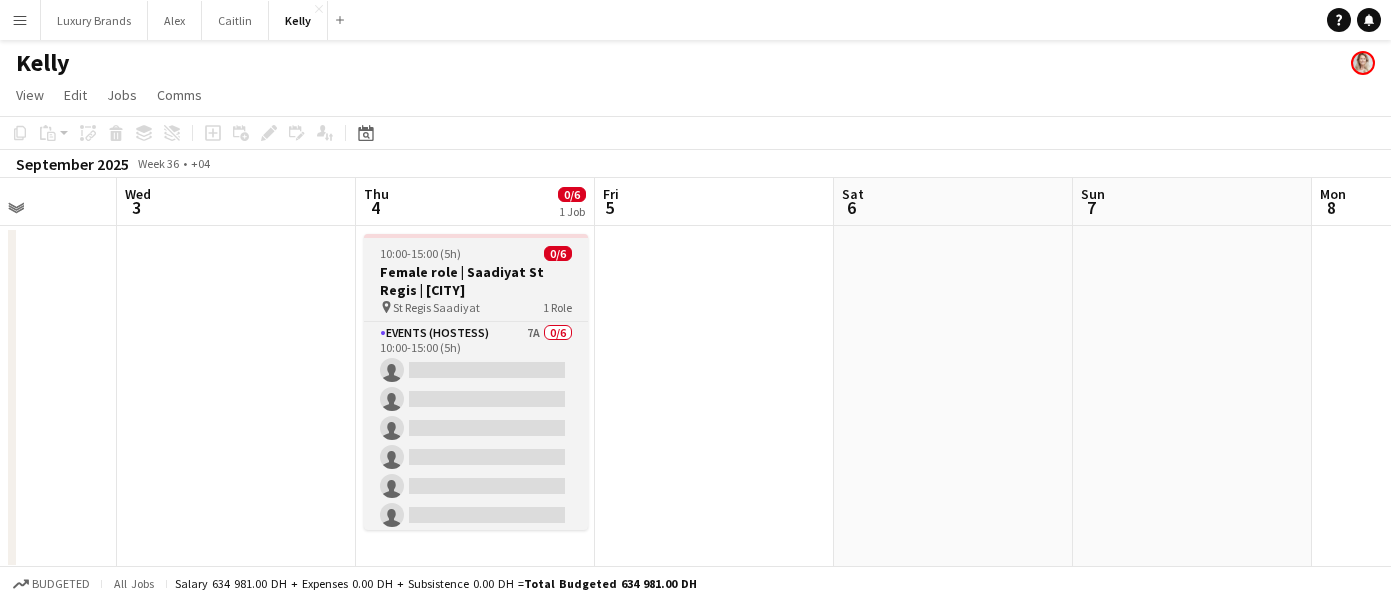 click on "Female role | Saadiyat St Regis | [CITY]" at bounding box center (476, 281) 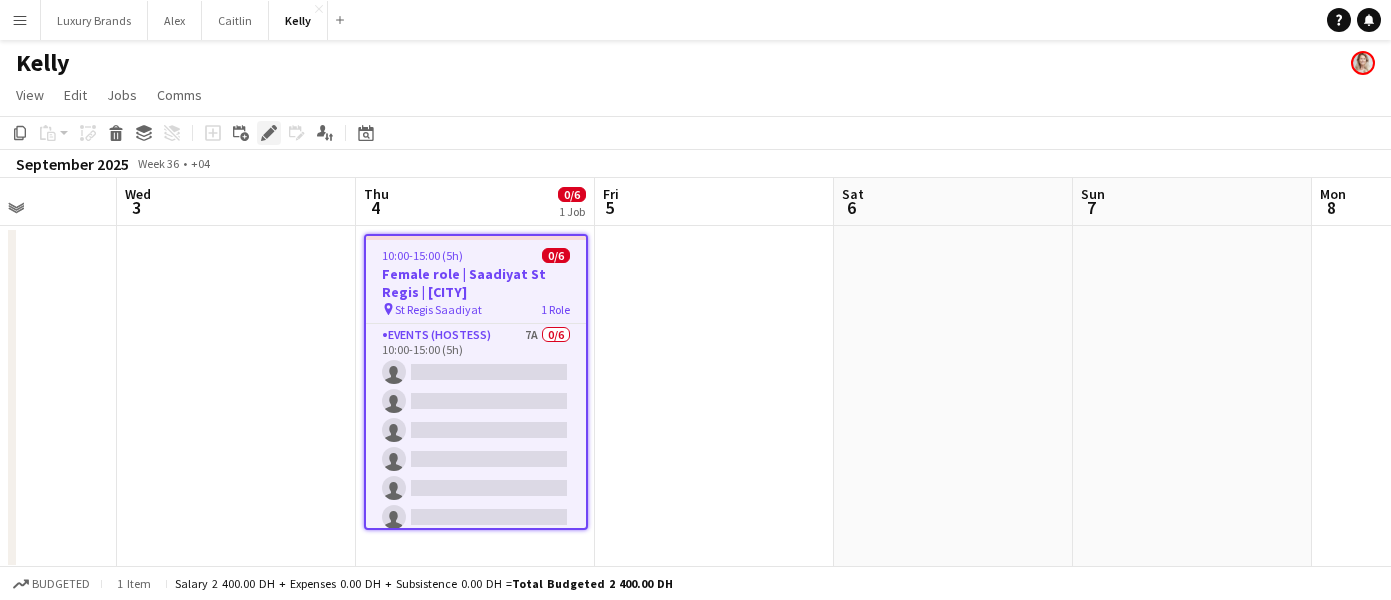 click 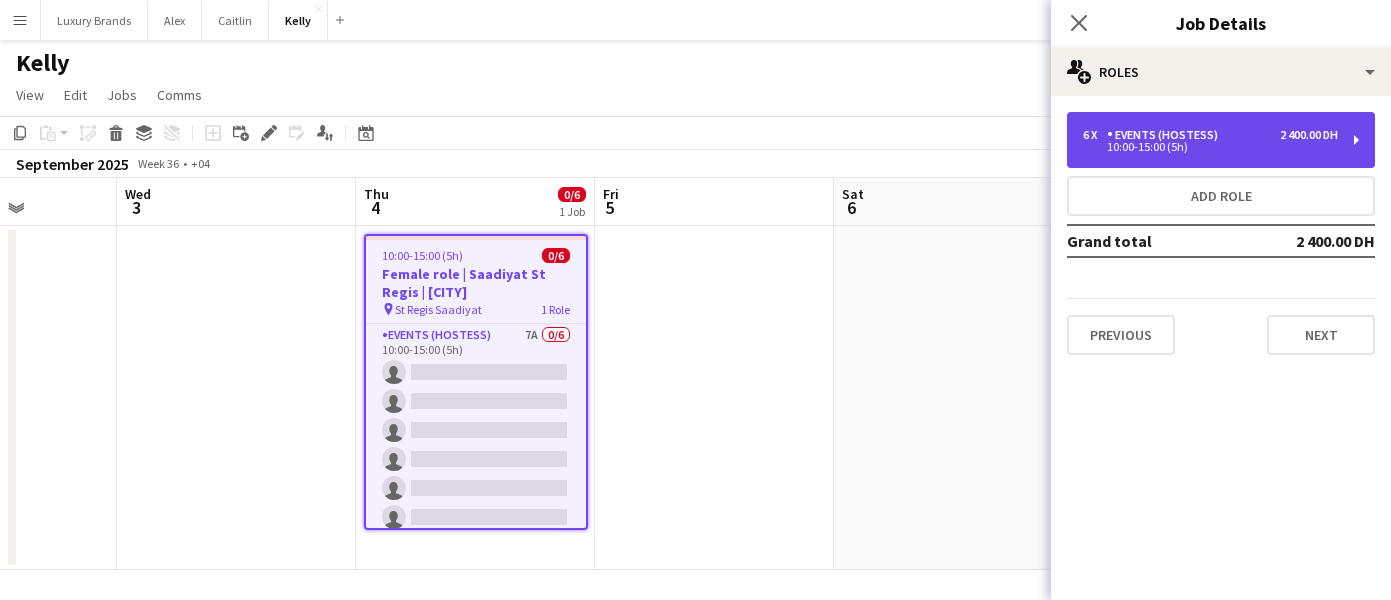 click on "Events (Hostess)" at bounding box center [1166, 135] 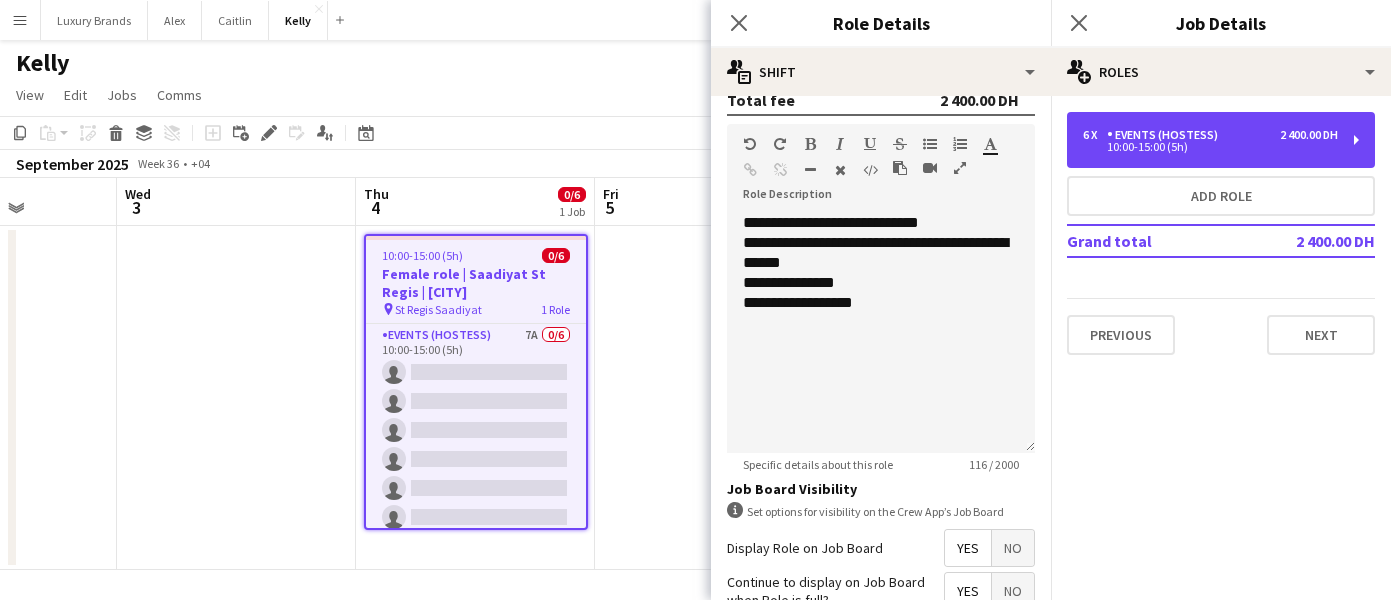 scroll, scrollTop: 561, scrollLeft: 0, axis: vertical 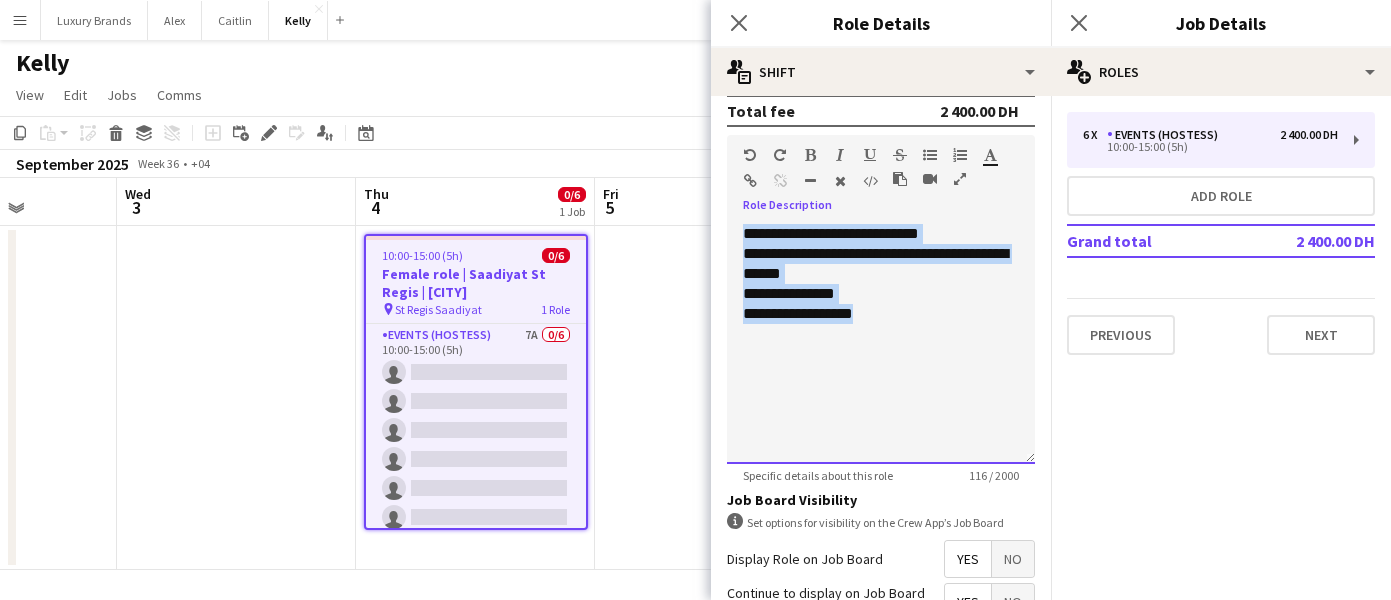 drag, startPoint x: 900, startPoint y: 312, endPoint x: 697, endPoint y: 222, distance: 222.0563 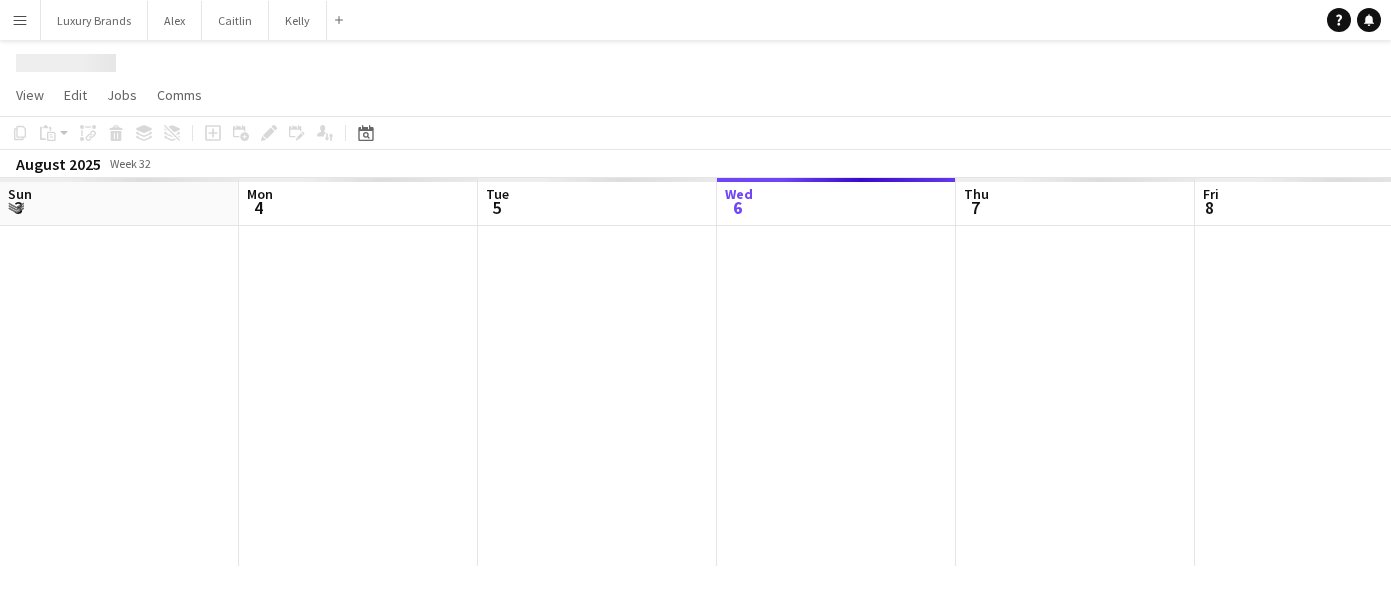 scroll, scrollTop: 0, scrollLeft: 0, axis: both 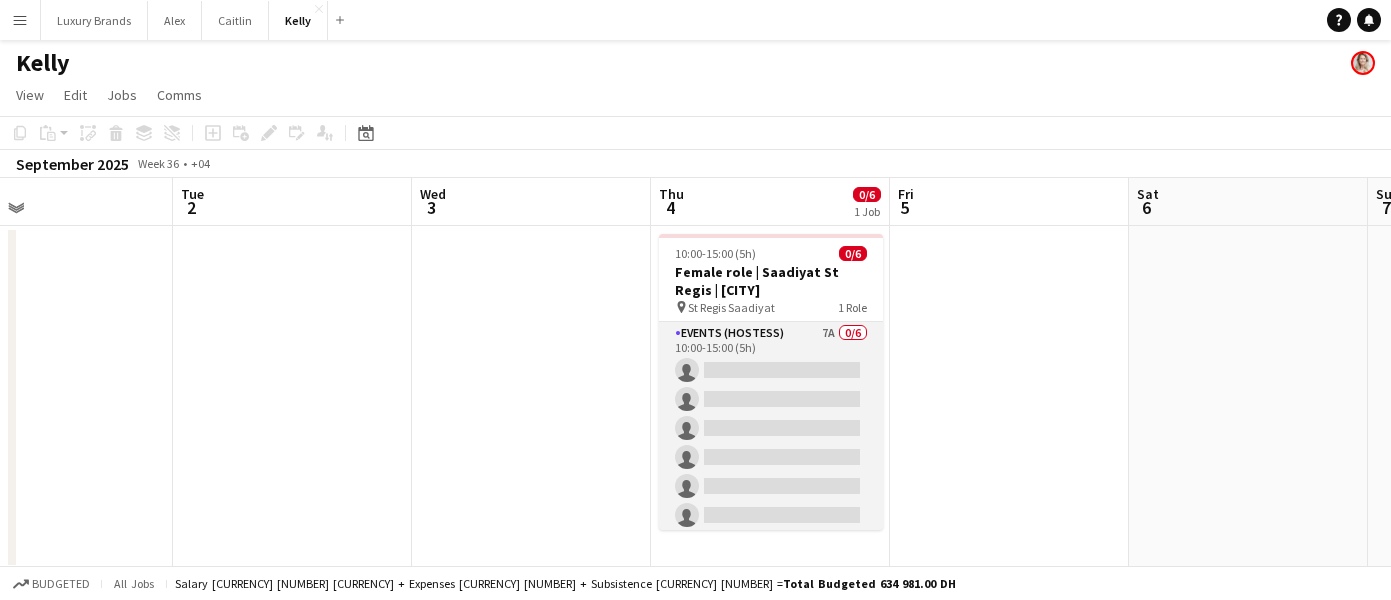 click on "Events (Hostess)   7A   0/6   [TIME] ([DURATION])
single-neutral-actions
single-neutral-actions
single-neutral-actions
single-neutral-actions
single-neutral-actions
single-neutral-actions" at bounding box center [771, 428] 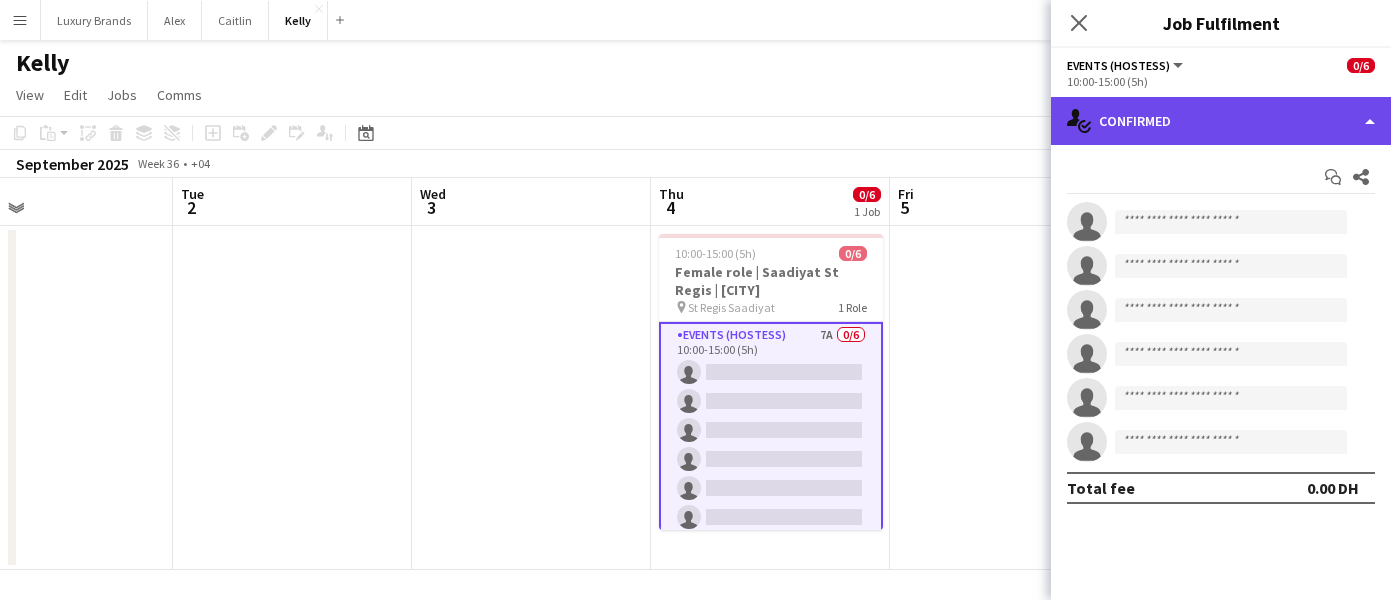click on "single-neutral-actions-check-2
Confirmed" 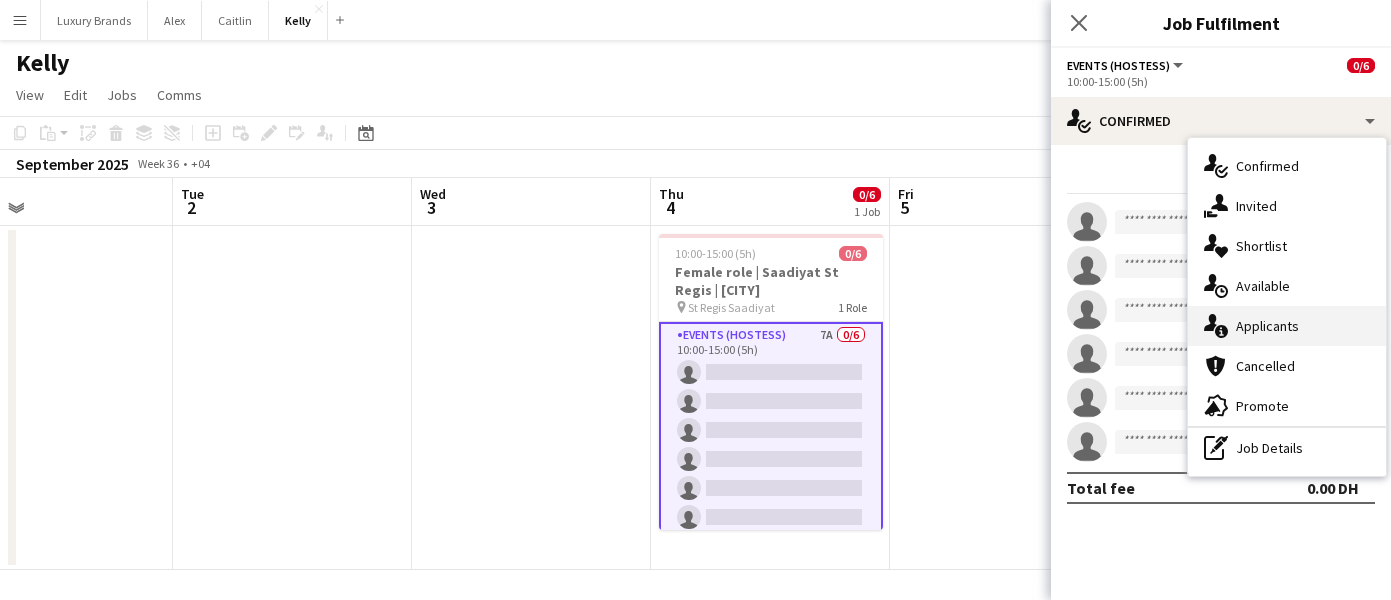 click on "single-neutral-actions-information
Applicants" at bounding box center (1287, 326) 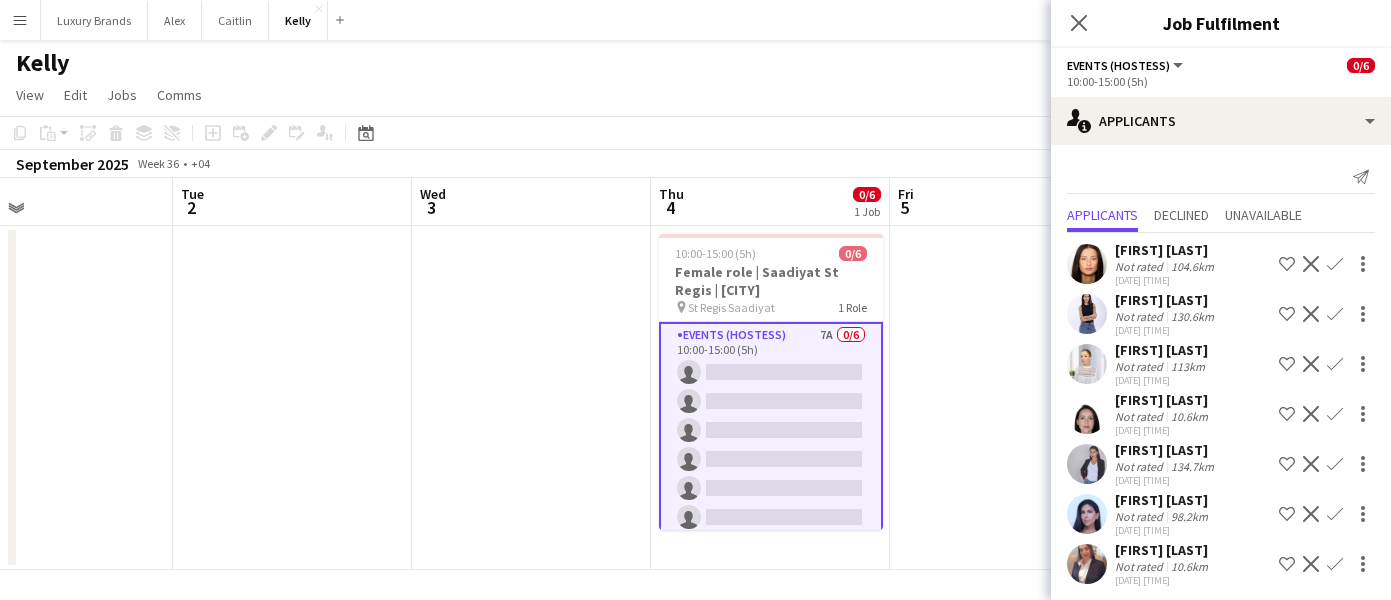 click at bounding box center (1009, 398) 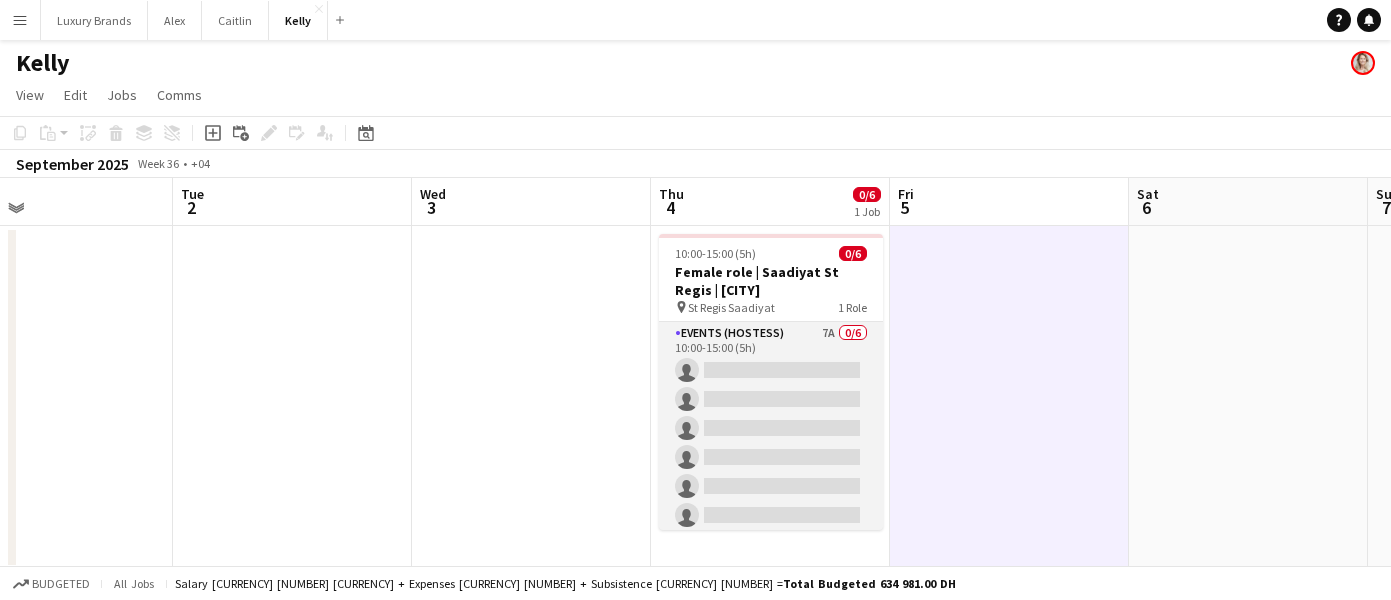 click on "Events (Hostess)   7A   0/6   [TIME] ([DURATION])
single-neutral-actions
single-neutral-actions
single-neutral-actions
single-neutral-actions
single-neutral-actions
single-neutral-actions" at bounding box center (771, 428) 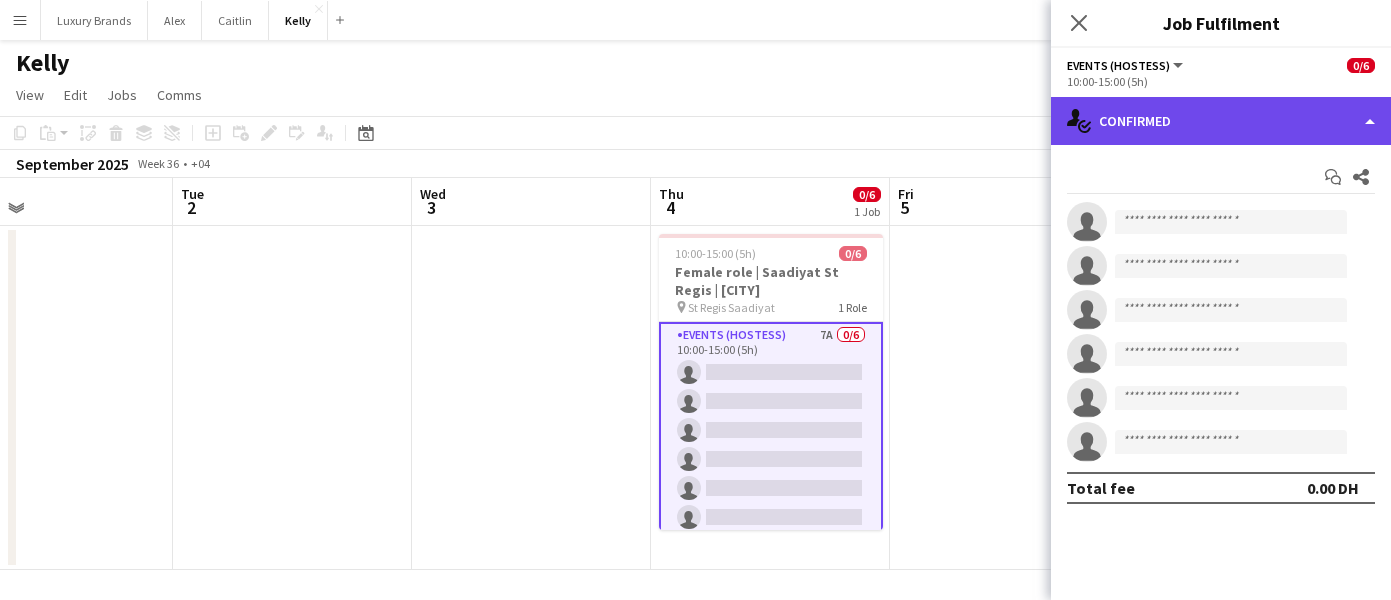 click on "single-neutral-actions-check-2
Confirmed" 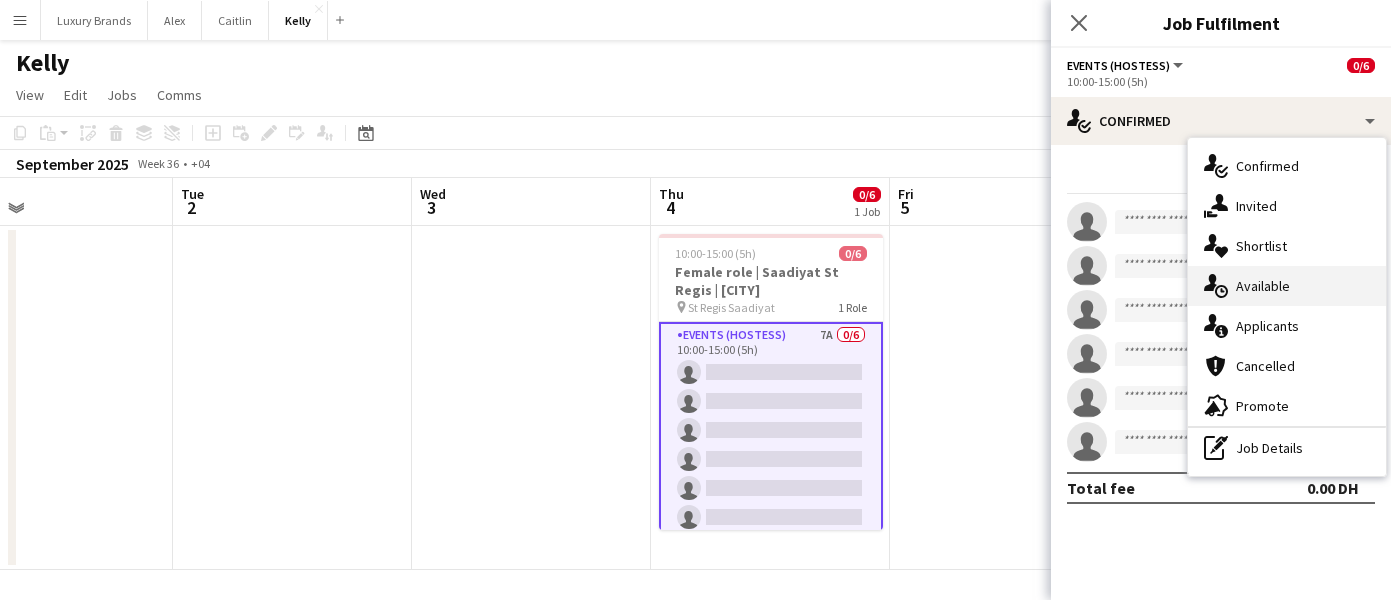 click on "single-neutral-actions-upload
Available" at bounding box center [1287, 286] 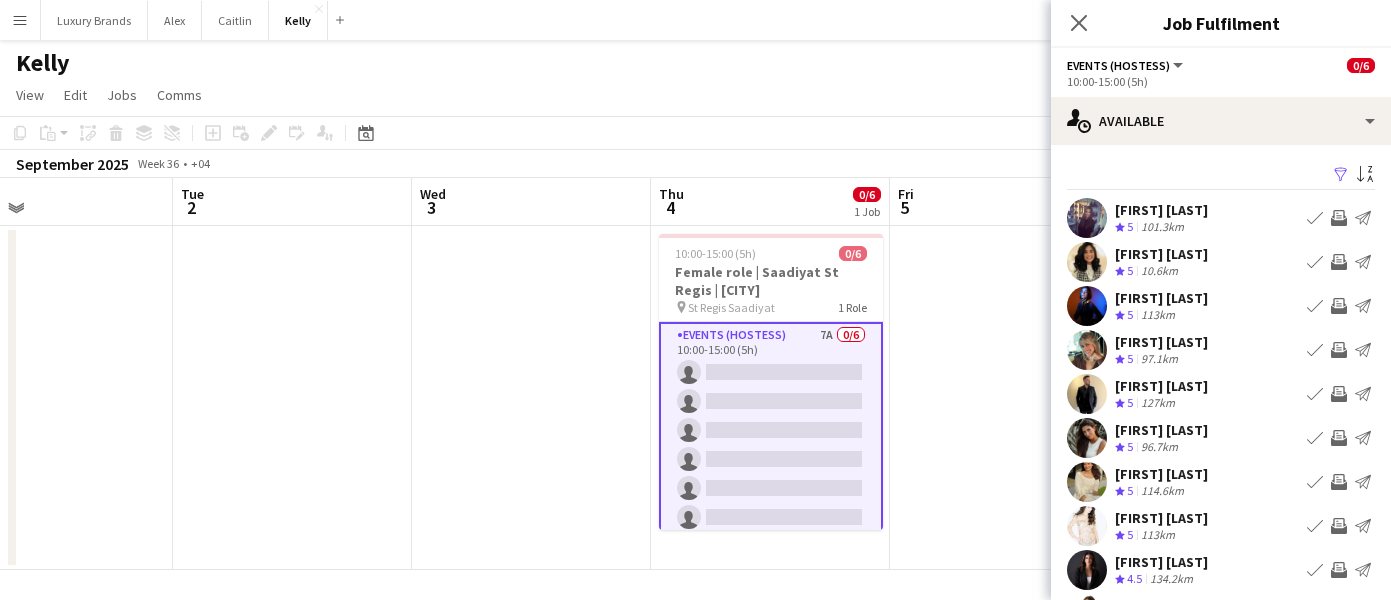 click on "Menu" at bounding box center (20, 20) 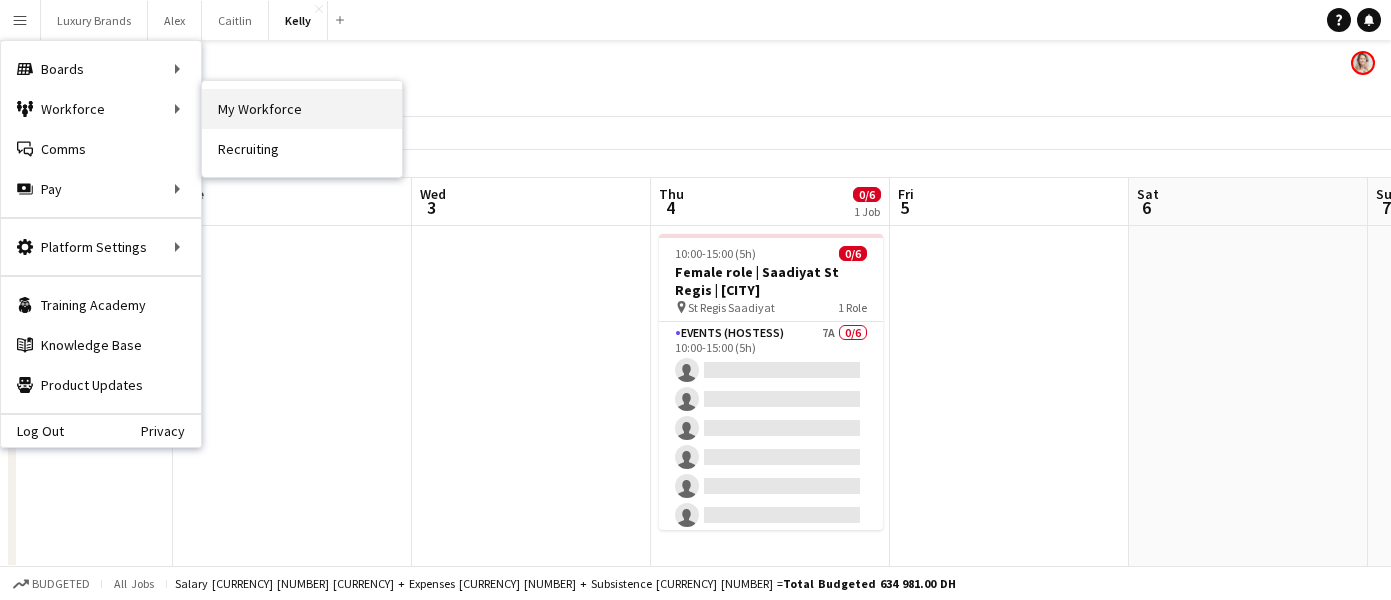 click on "My Workforce" at bounding box center [302, 109] 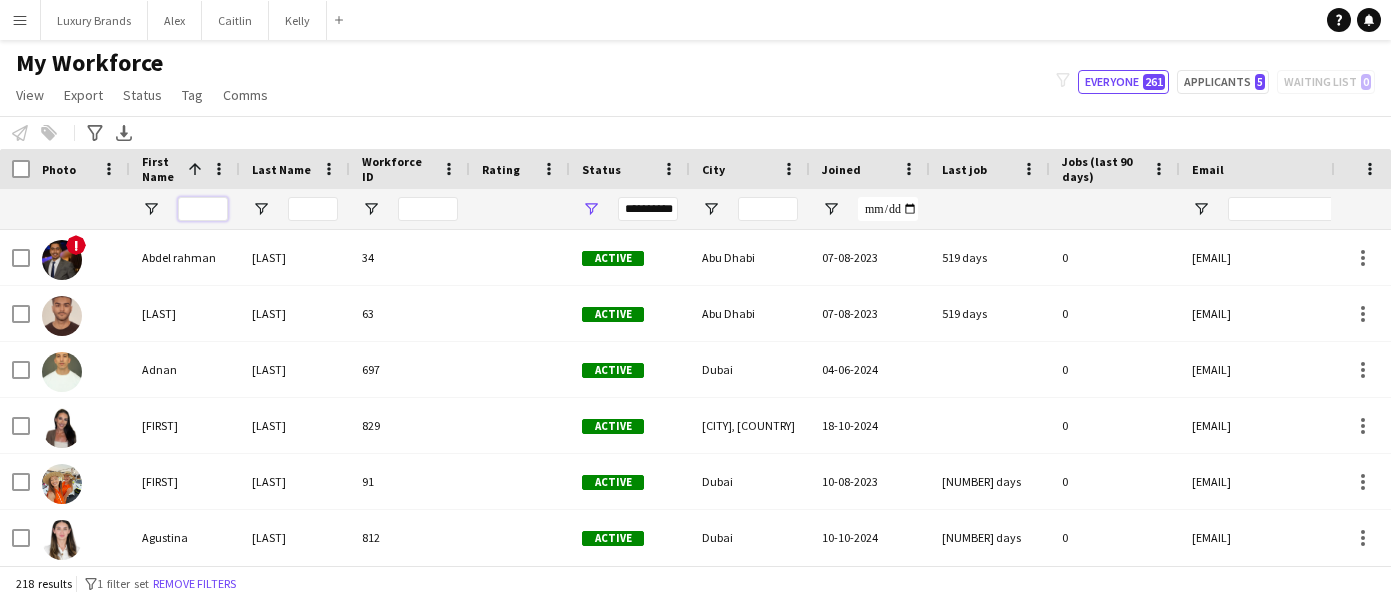 click at bounding box center (203, 209) 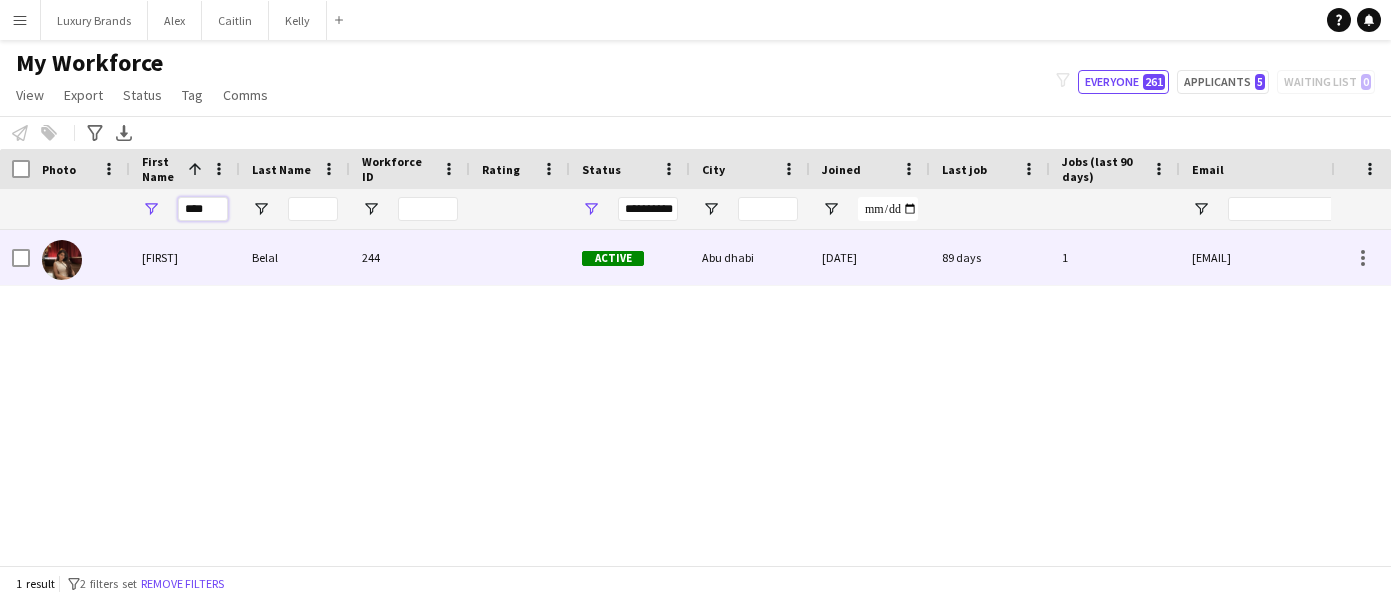 type on "****" 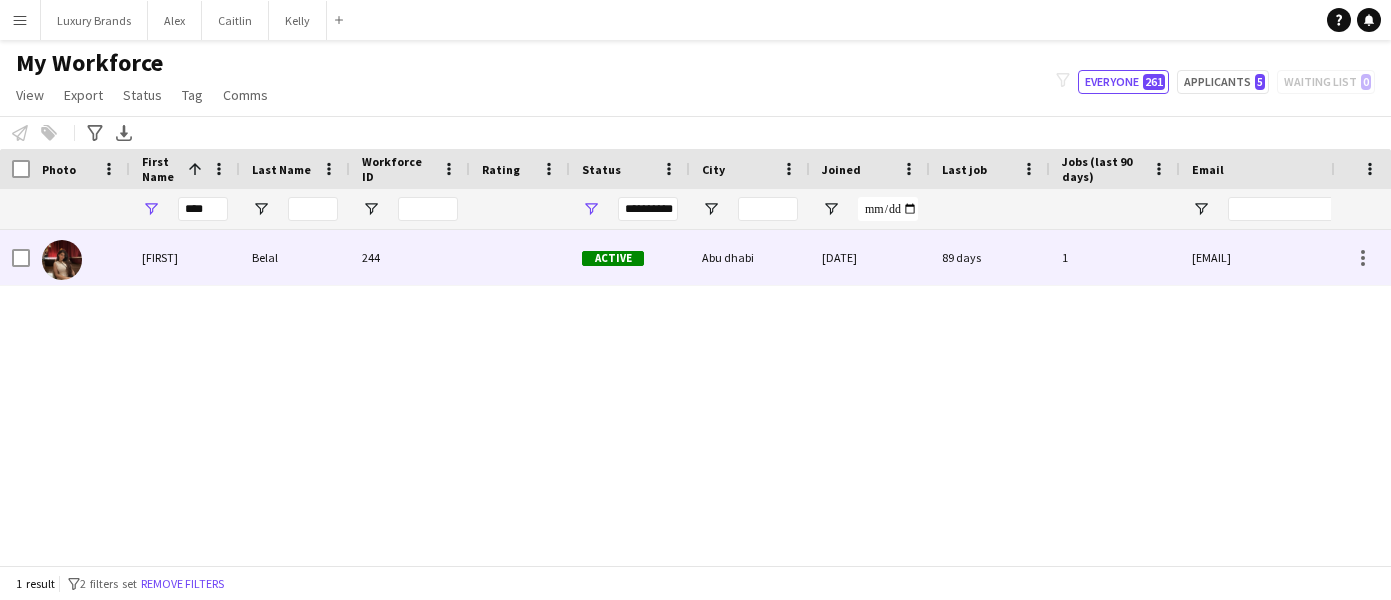 click on "Belal" at bounding box center [295, 257] 